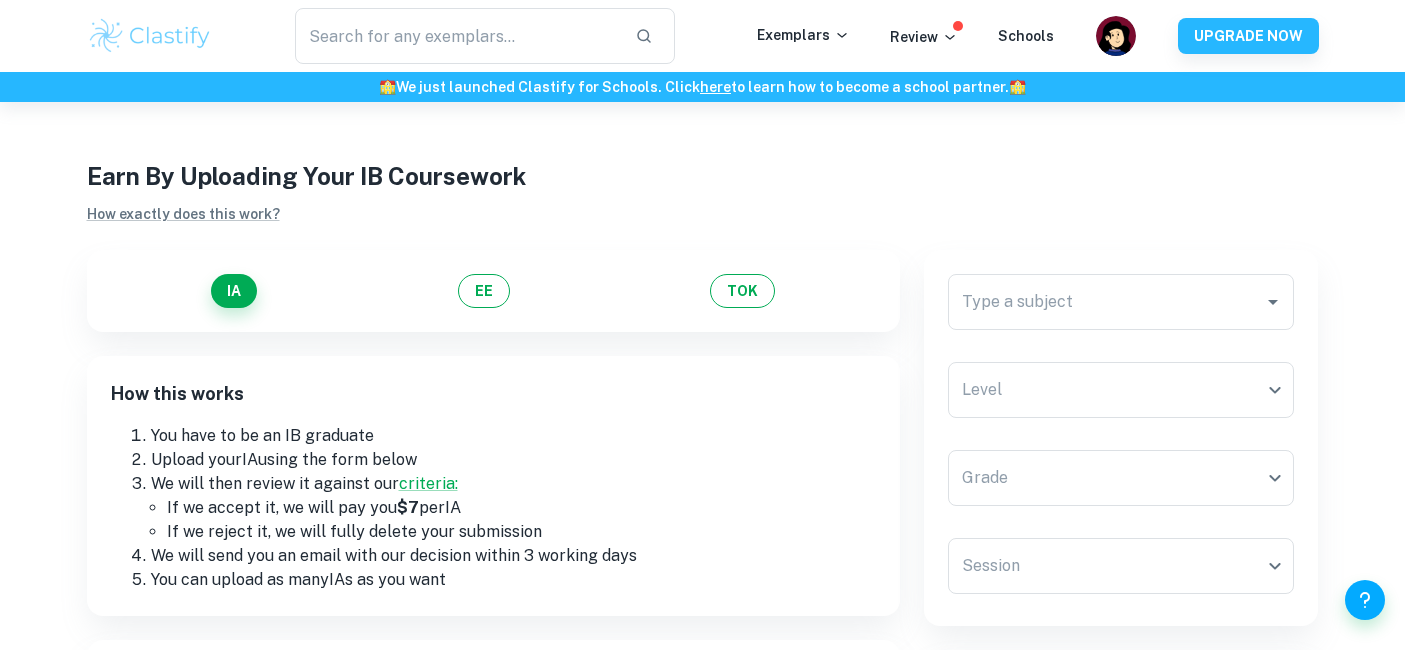scroll, scrollTop: 0, scrollLeft: 0, axis: both 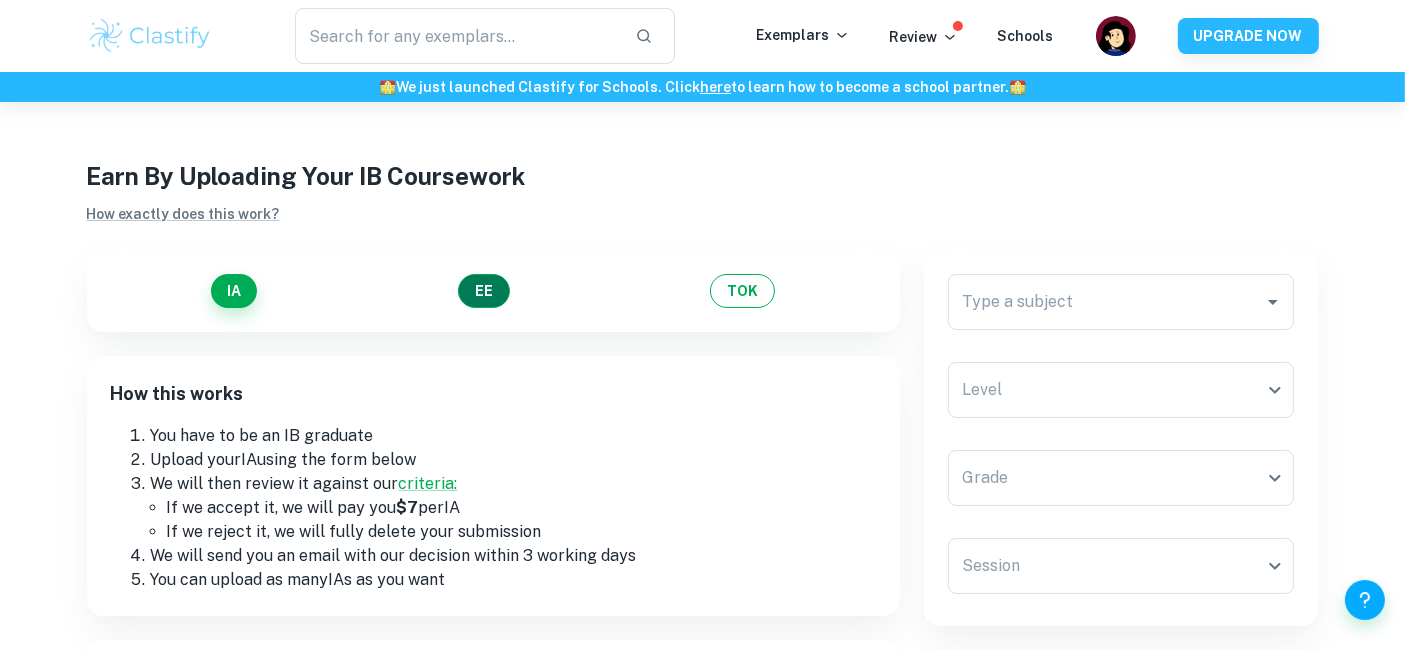 click on "EE" at bounding box center [484, 291] 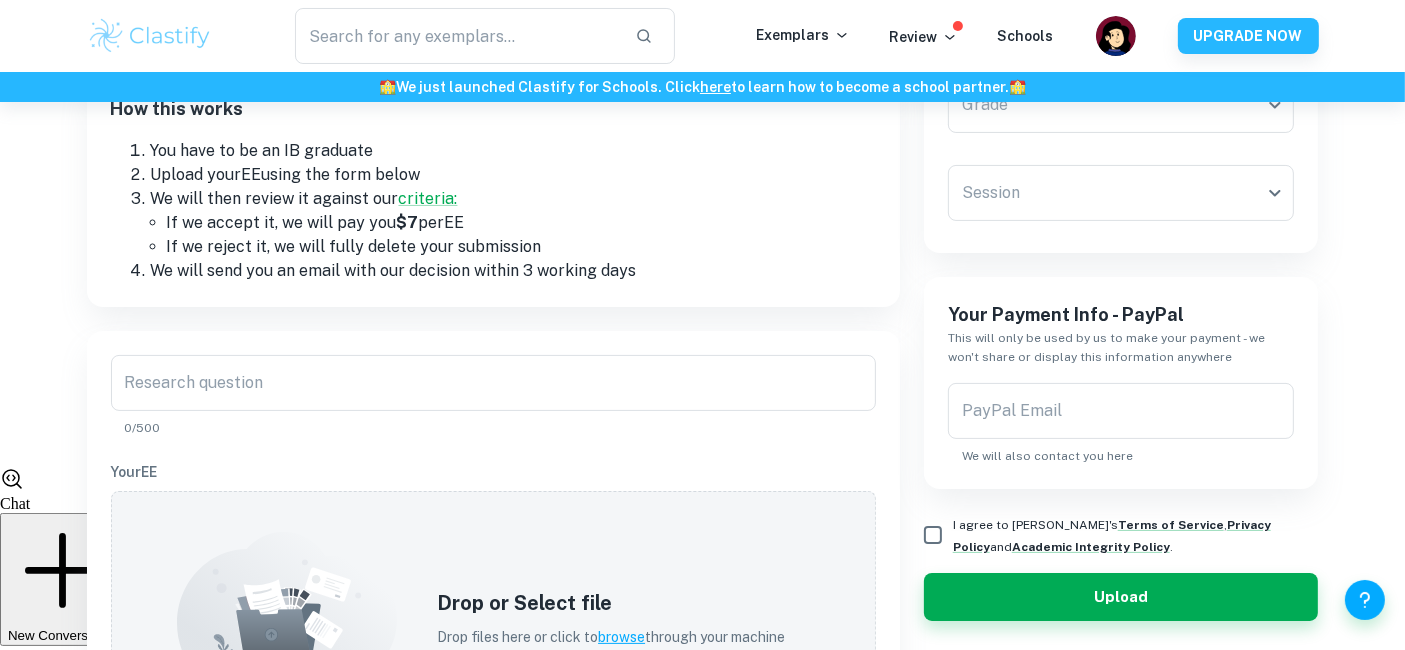 scroll, scrollTop: 297, scrollLeft: 0, axis: vertical 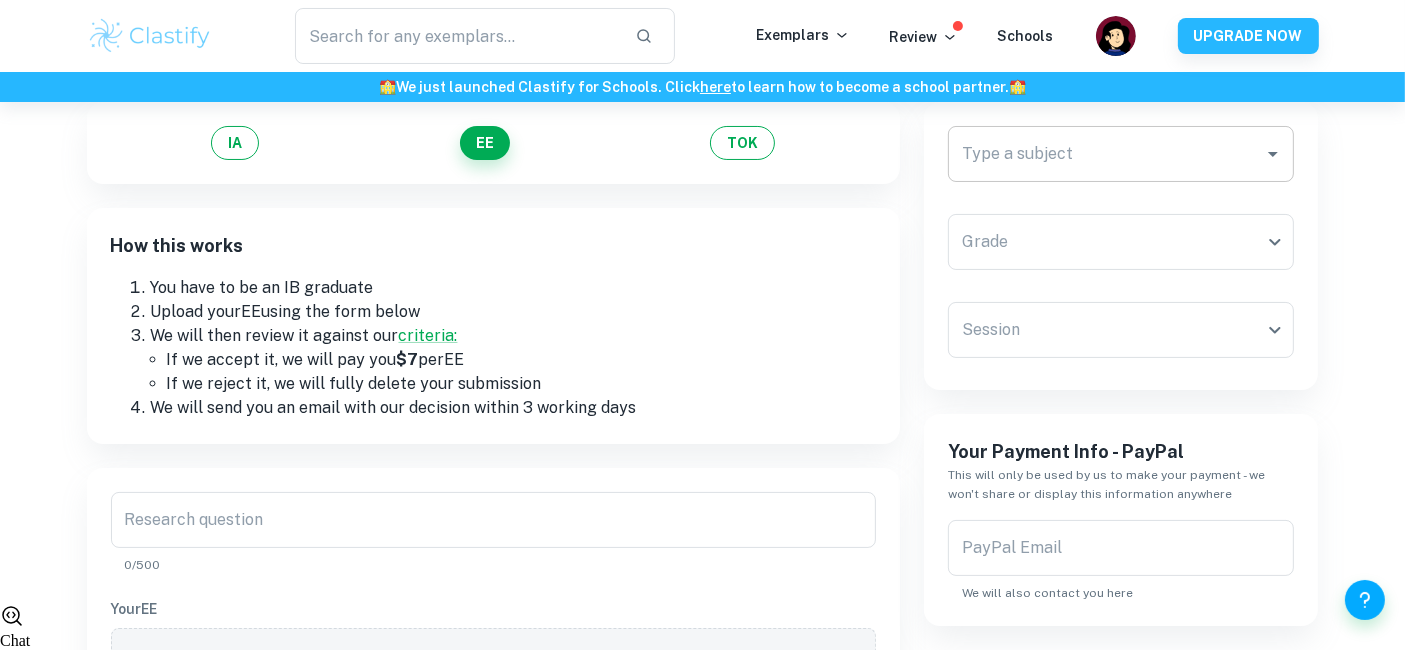 click on "Type a subject" at bounding box center (1121, 154) 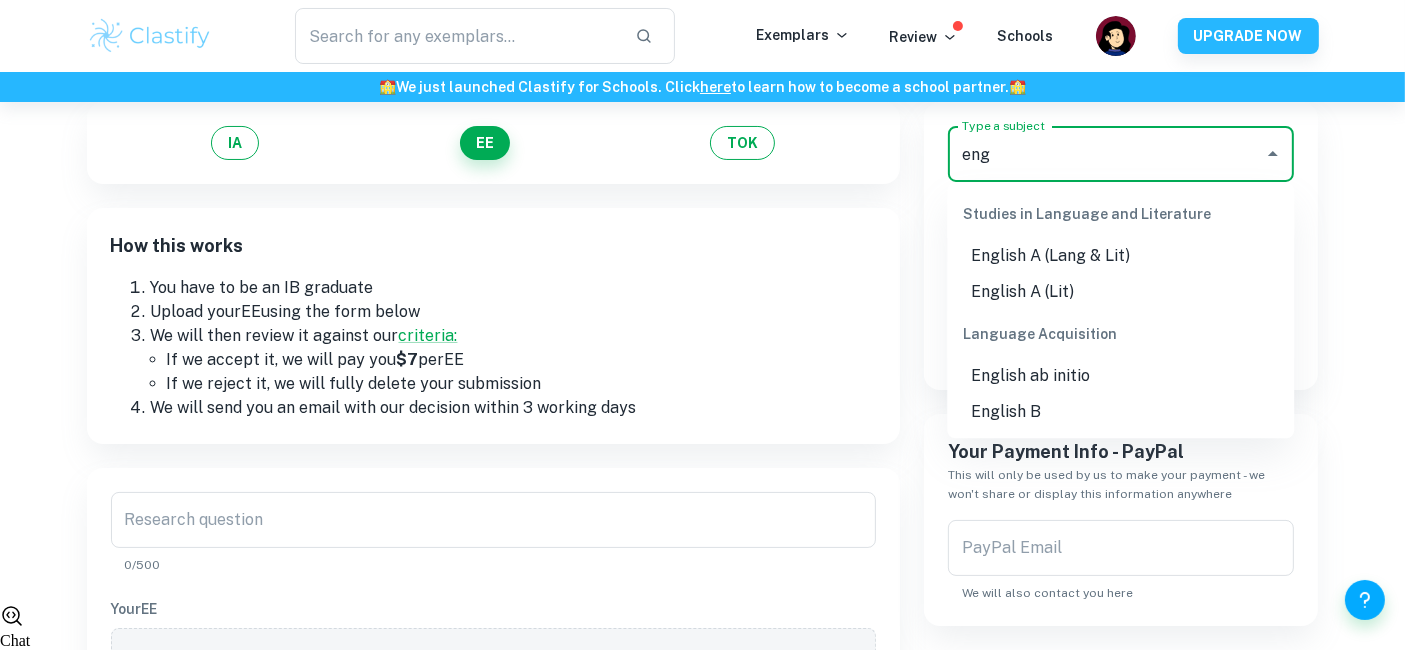 click on "English B" at bounding box center [1120, 412] 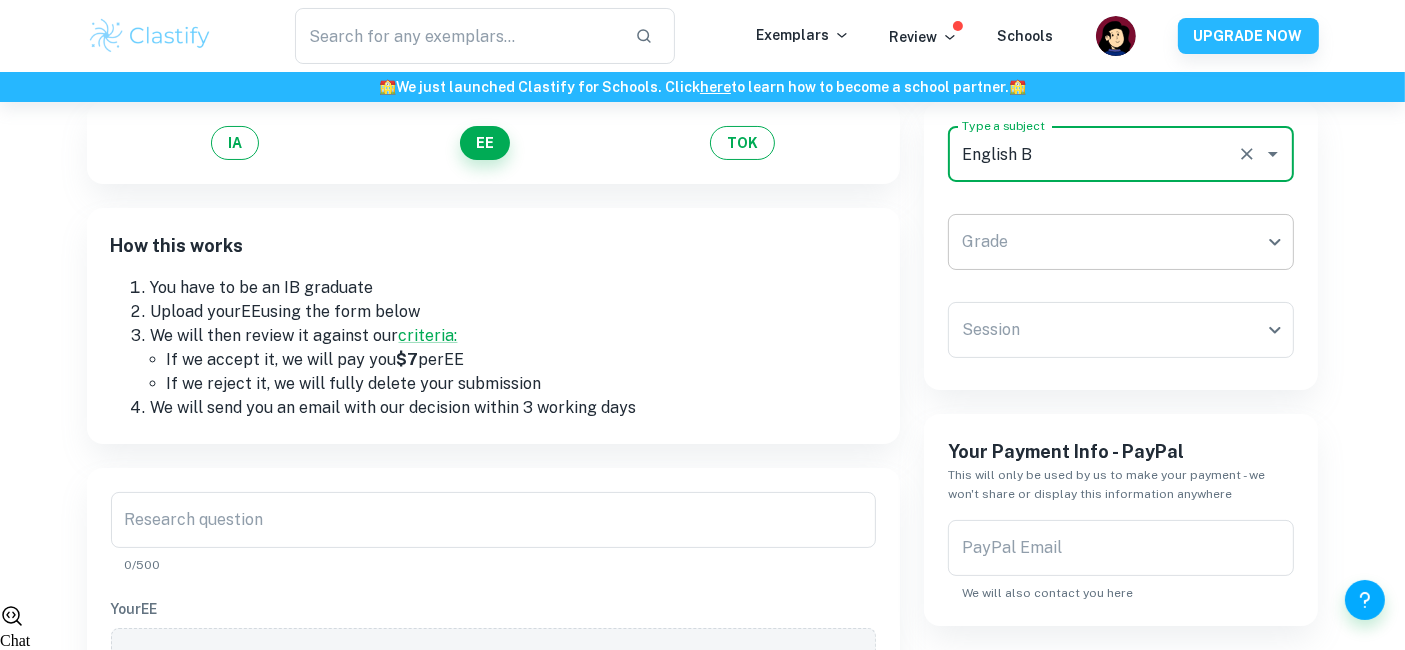 type on "English B" 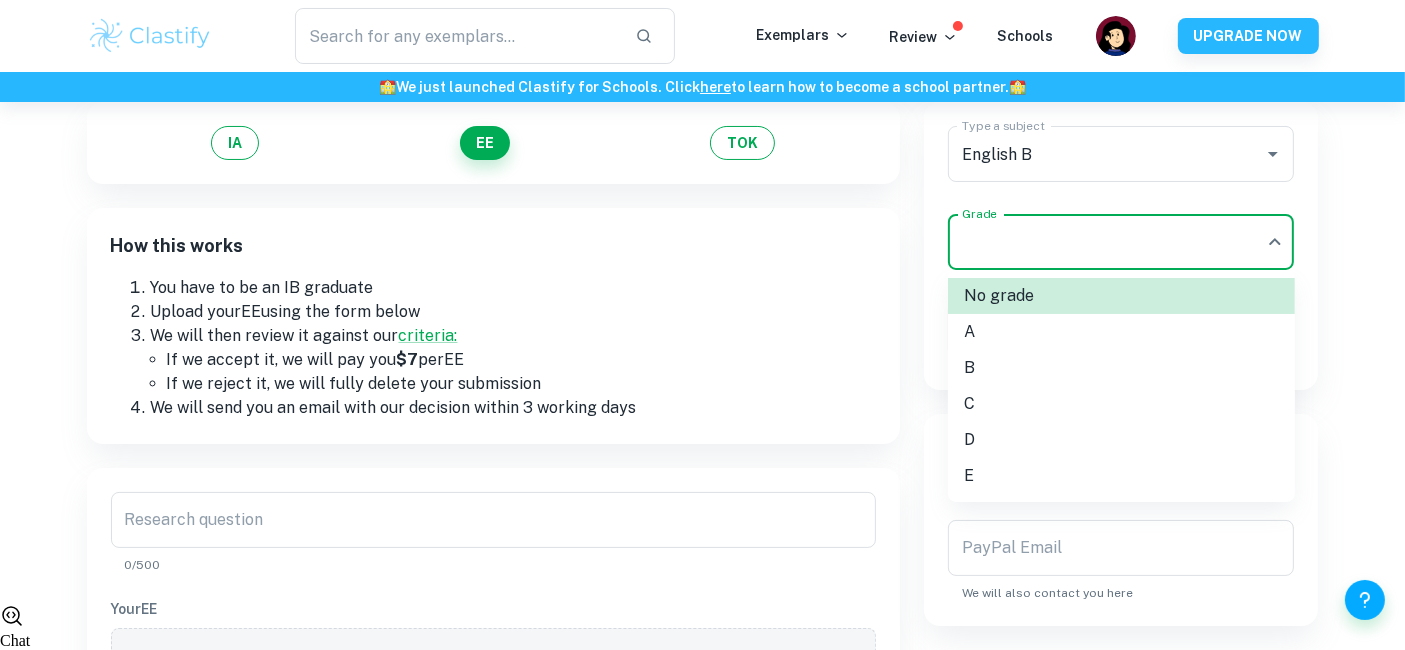 click on "B" at bounding box center (1121, 368) 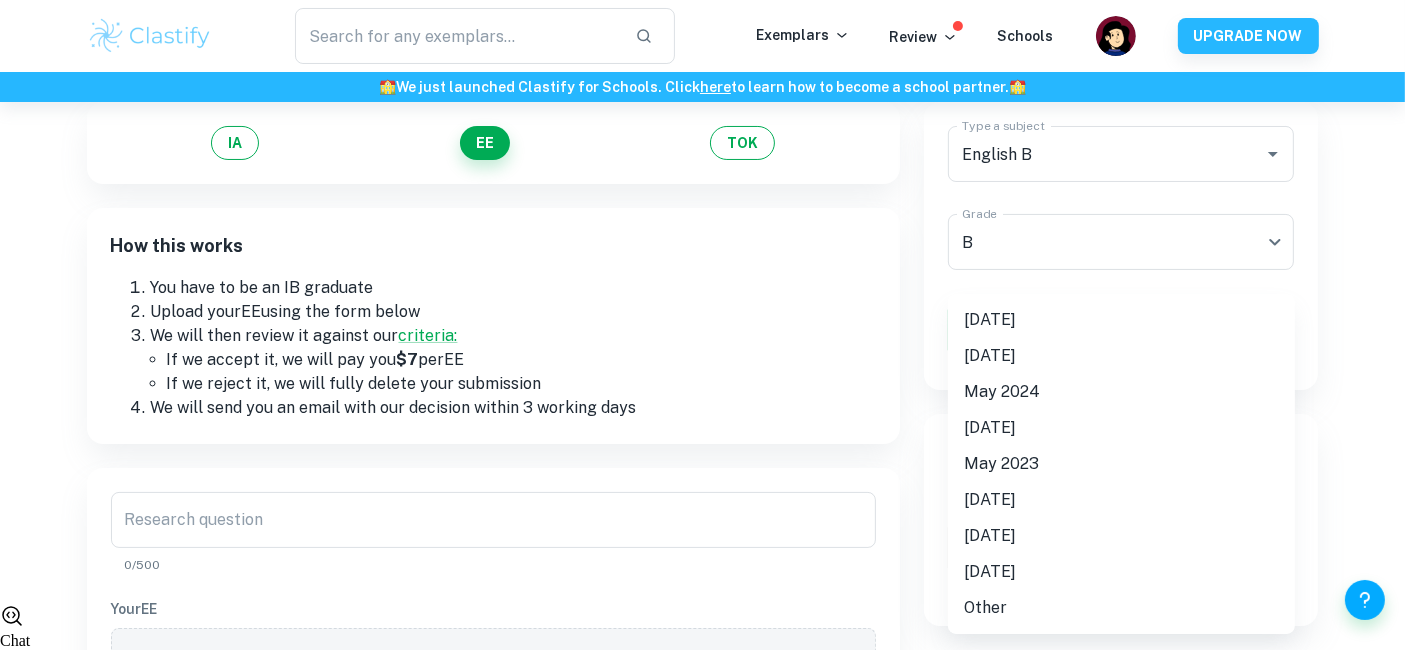 click on "We value your privacy We use cookies to enhance your browsing experience, serve personalised ads or content, and analyse our traffic. By clicking "Accept All", you consent to our use of cookies.   Cookie Policy Customise   Reject All   Accept All   Customise Consent Preferences   We use cookies to help you navigate efficiently and perform certain functions. You will find detailed information about all cookies under each consent category below. The cookies that are categorised as "Necessary" are stored on your browser as they are essential for enabling the basic functionalities of the site. ...  Show more For more information on how Google's third-party cookies operate and handle your data, see:   Google Privacy Policy Necessary Always Active Necessary cookies are required to enable the basic features of this site, such as providing secure log-in or adjusting your consent preferences. These cookies do not store any personally identifiable data. Functional Analytics Performance Advertisement Uncategorised" at bounding box center [702, 279] 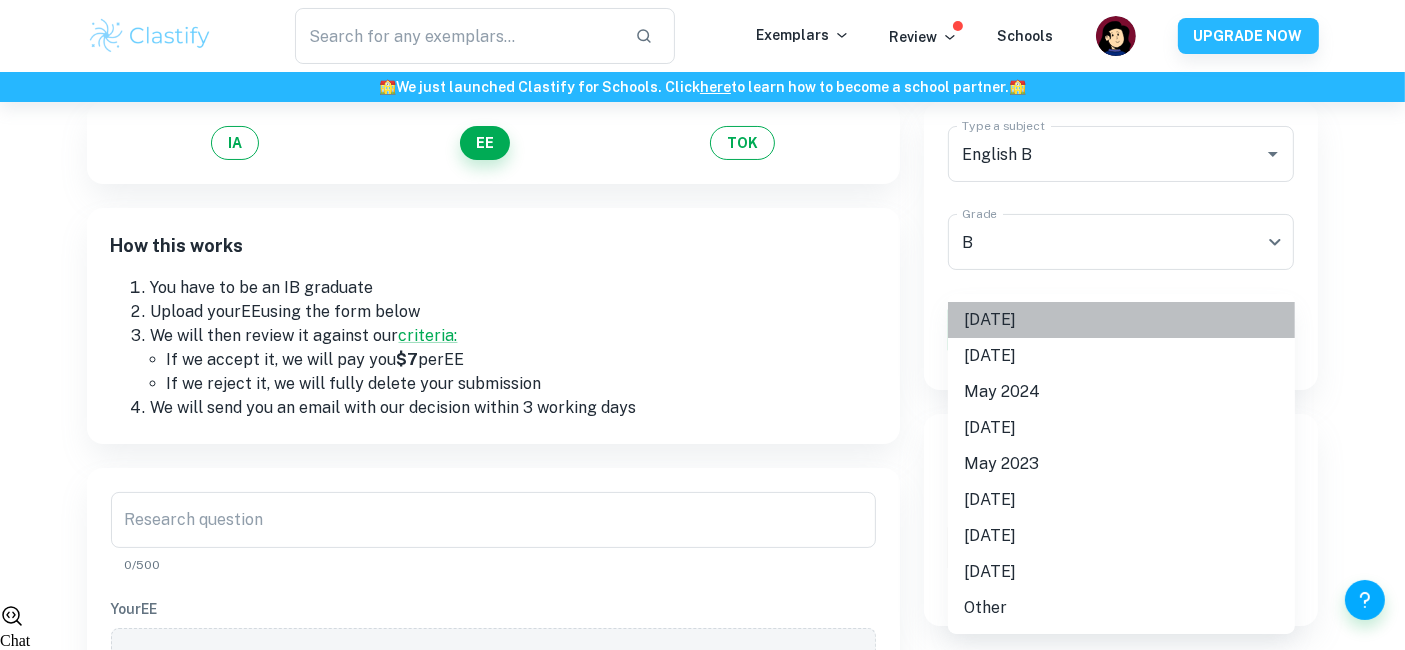 click on "May 2025" at bounding box center [1121, 320] 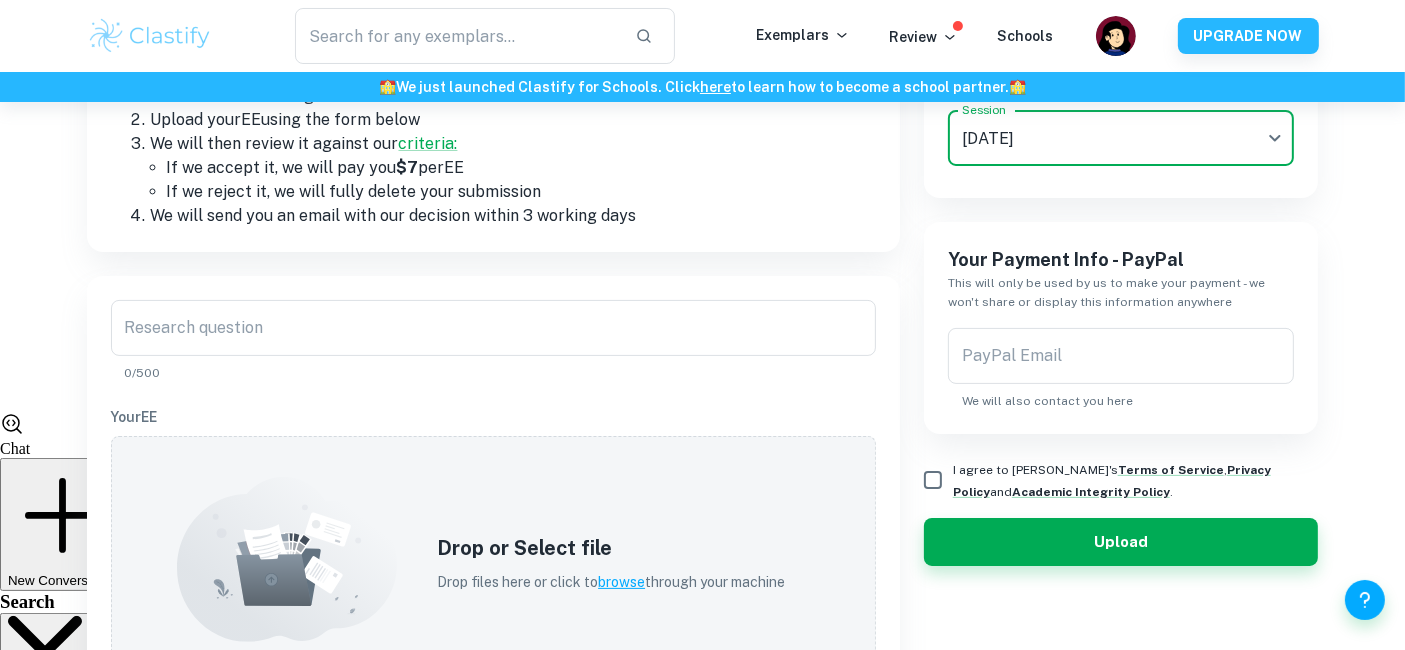 scroll, scrollTop: 362, scrollLeft: 0, axis: vertical 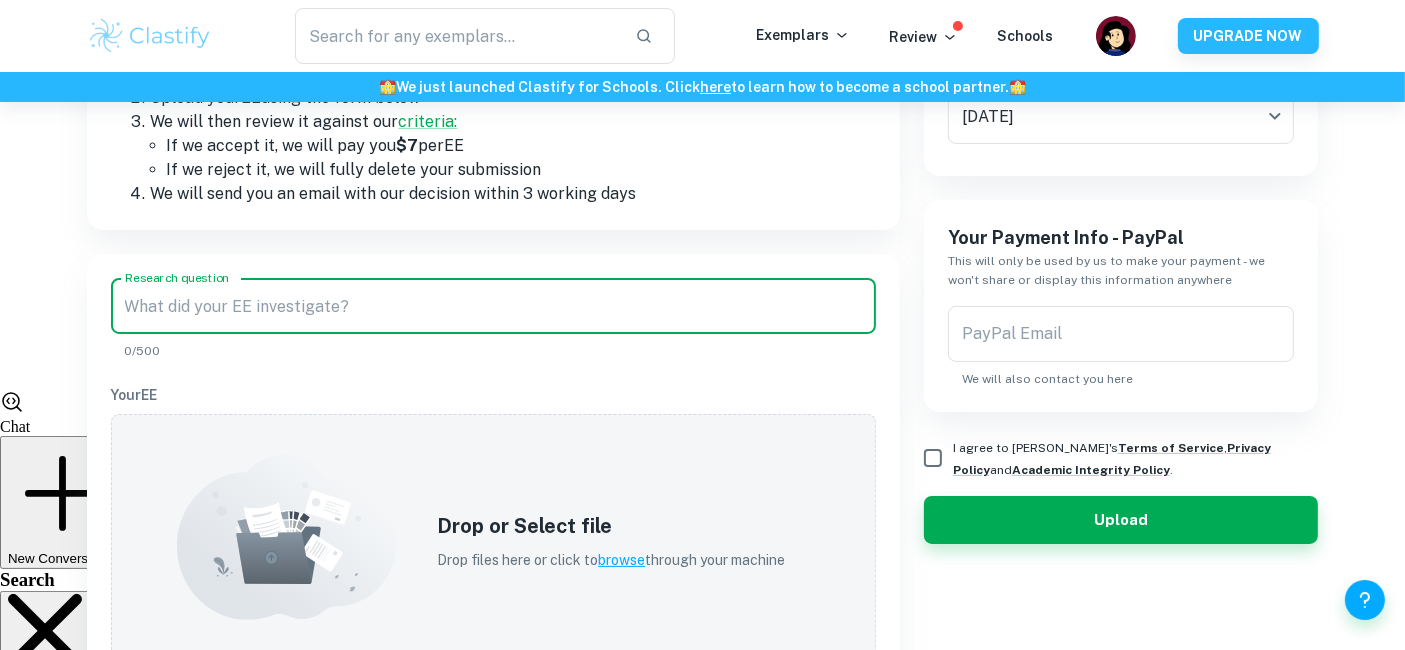 click on "Research question" at bounding box center [493, 306] 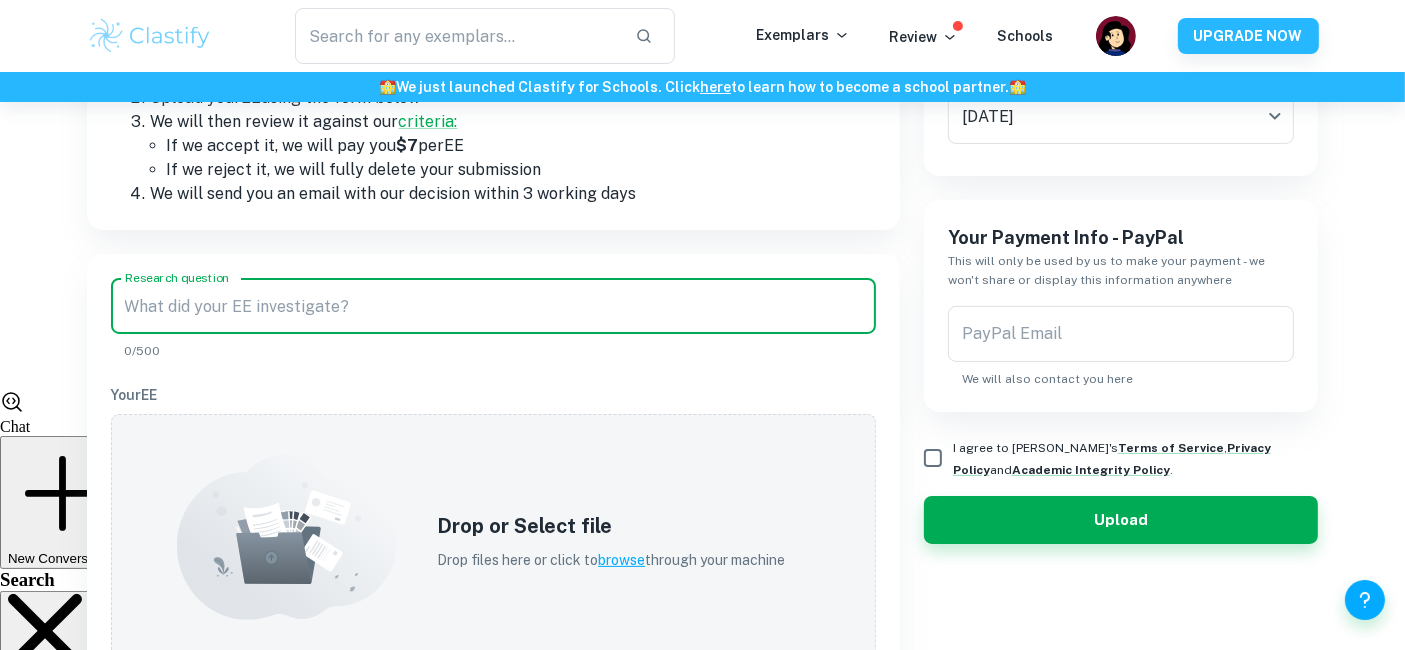 paste on "In what ways does NBC’s Hannibal reinterpret the themes, symbolism, and character relationships of Thomas Harris’ Red Dragon to reflect contemporary cultural and societal perspectives?" 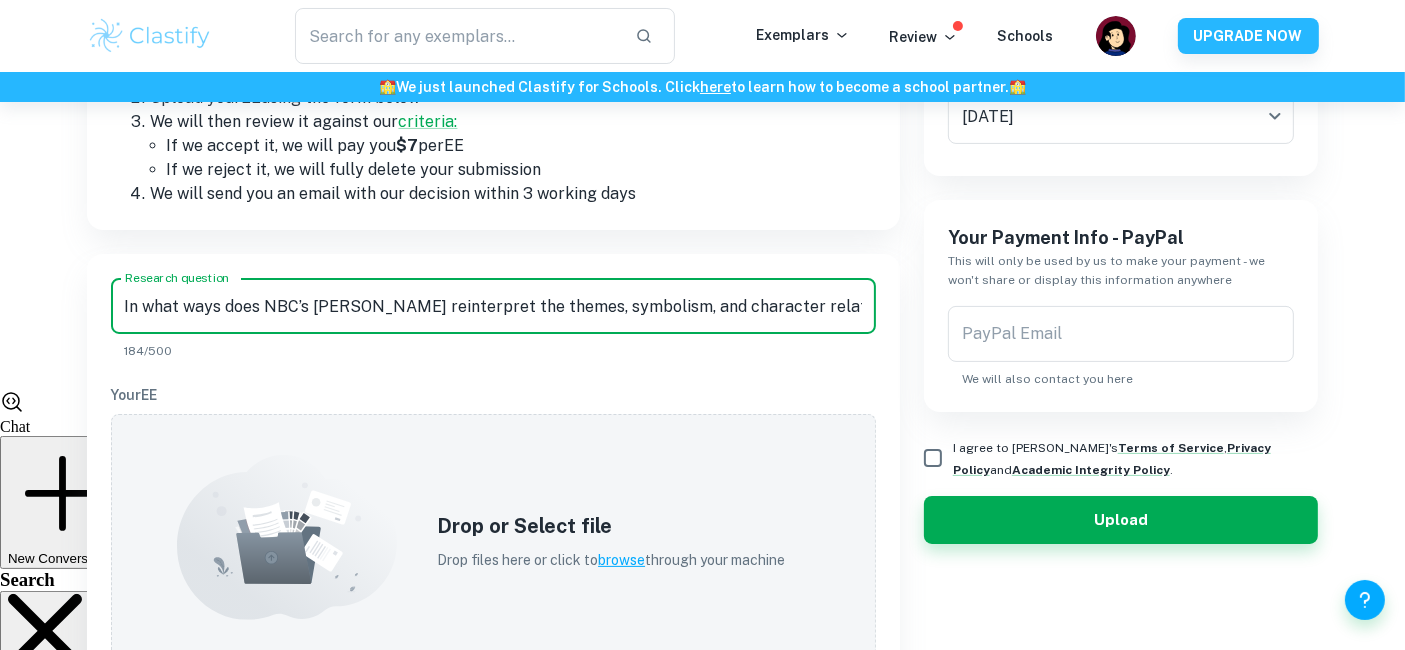 scroll, scrollTop: 0, scrollLeft: 649, axis: horizontal 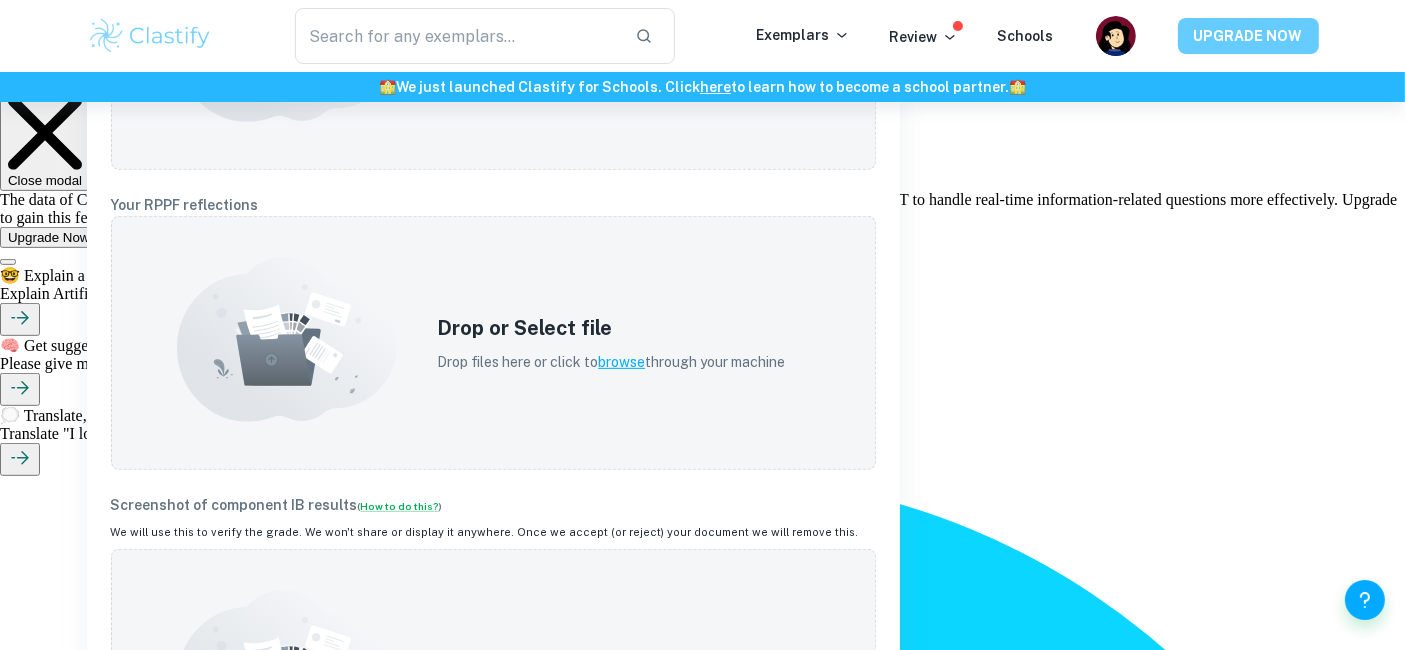 type on "In what ways does NBC’s Hannibal reinterpret the themes, symbolism, and character relationships of Thomas Harris’ Red Dragon to reflect contemporary cultural and societal perspectives?" 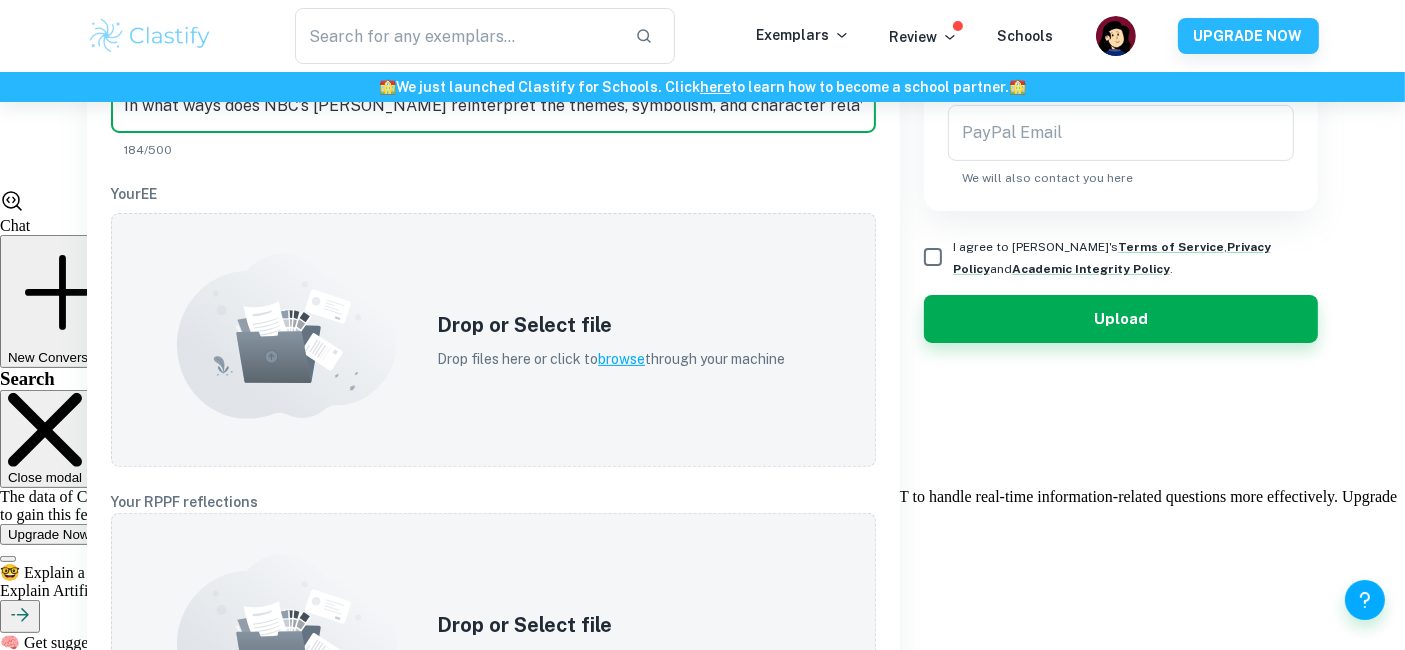 scroll, scrollTop: 560, scrollLeft: 0, axis: vertical 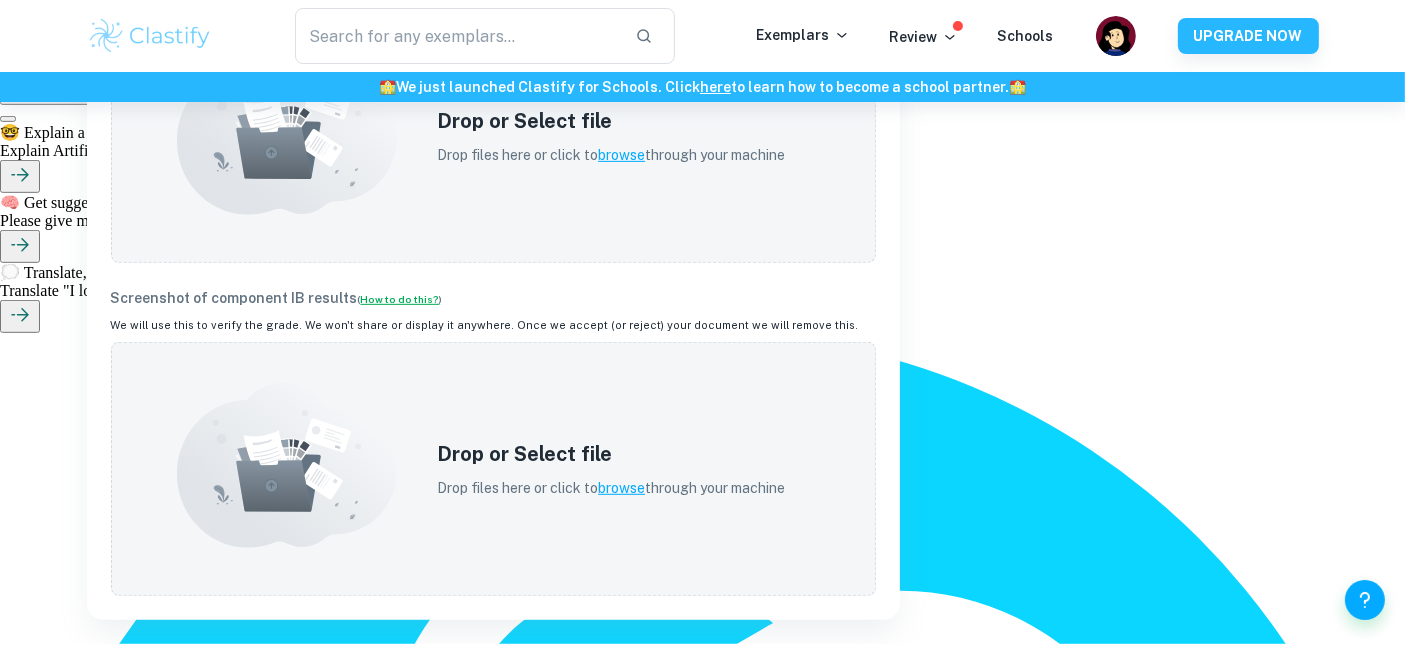 drag, startPoint x: 393, startPoint y: 300, endPoint x: 374, endPoint y: 290, distance: 21.470911 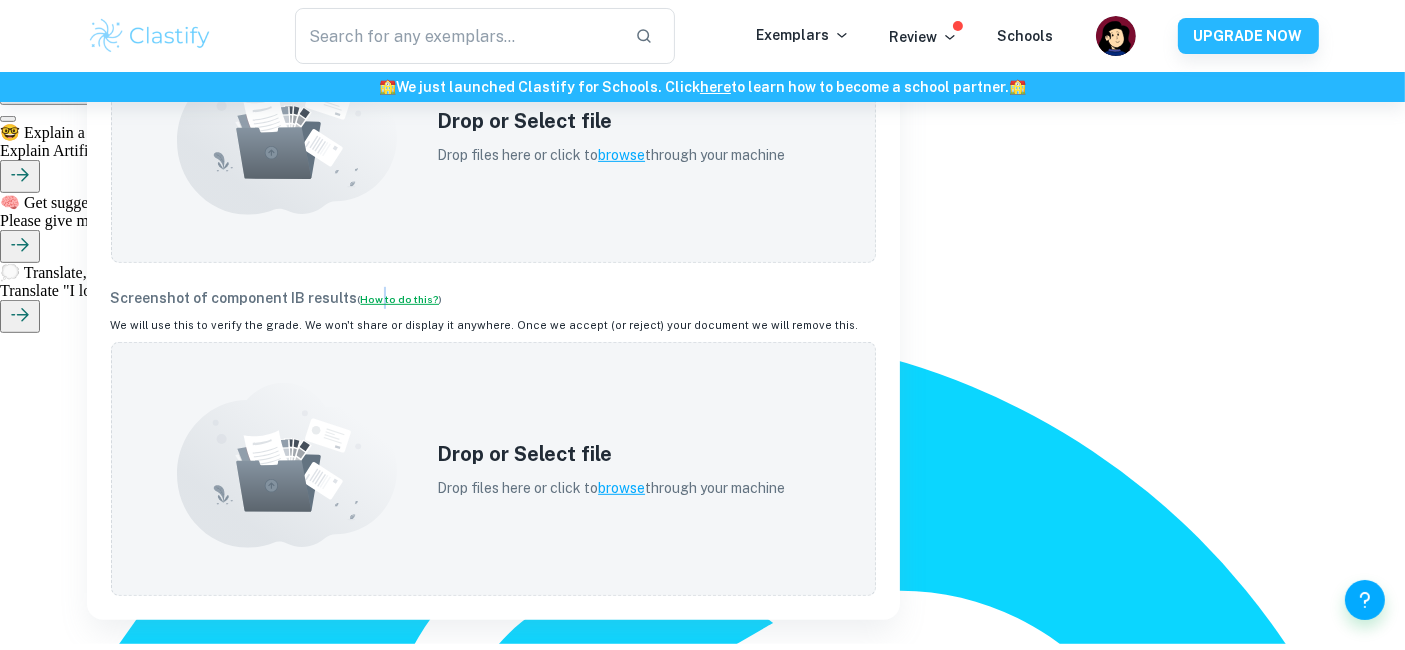 click on "How to do this?" at bounding box center [400, 299] 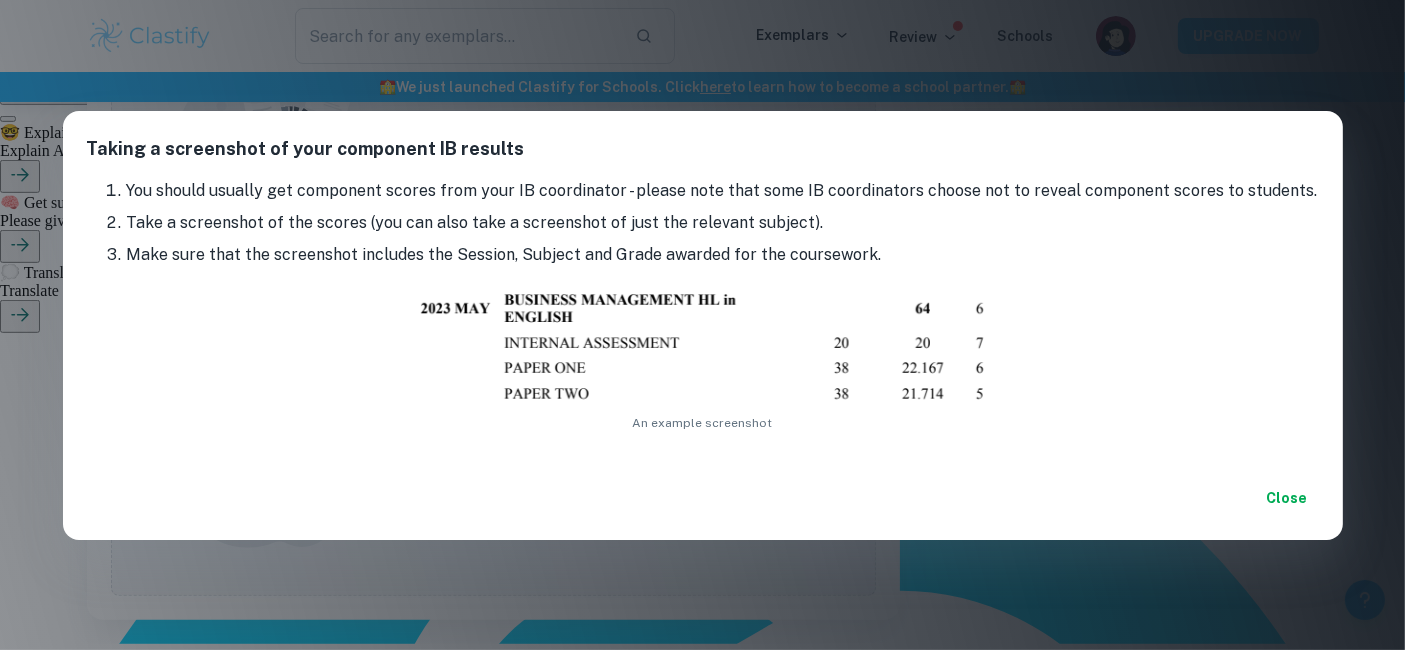 click on "Taking a screenshot of your component IB results You should usually get component scores from your IB coordinator - please note that some IB coordinators choose not to reveal component scores to students. Take a screenshot of the scores (you can also take a screenshot of just the relevant subject). Make sure that the screenshot includes the Session, Subject and Grade awarded for the coursework. An example screenshot Close" at bounding box center (702, 325) 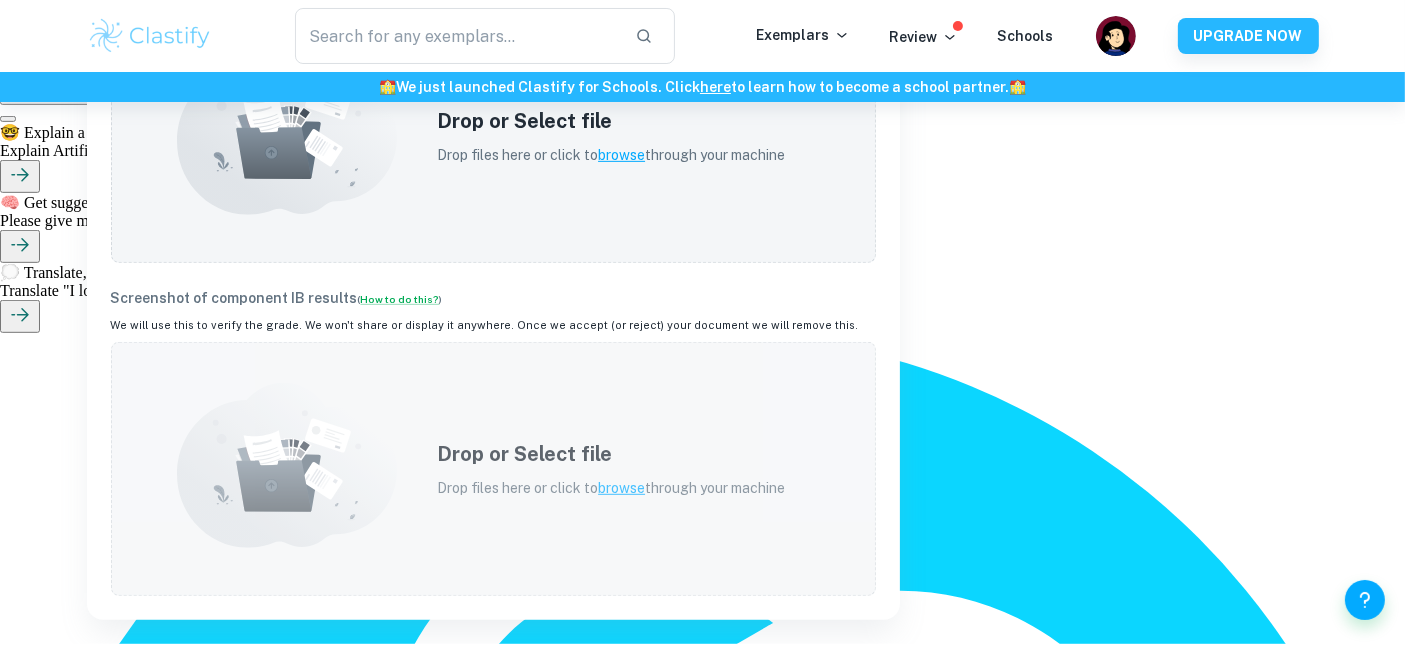 drag, startPoint x: 367, startPoint y: 389, endPoint x: 862, endPoint y: 521, distance: 512.2978 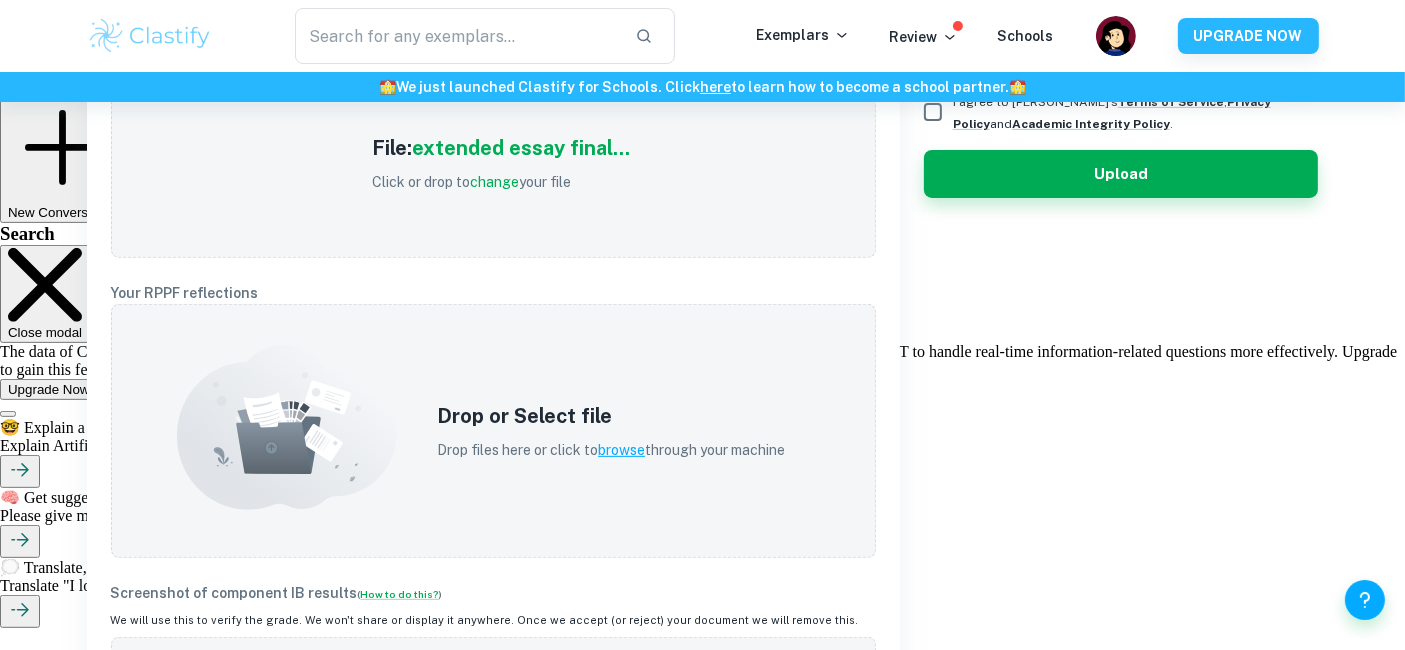scroll, scrollTop: 722, scrollLeft: 0, axis: vertical 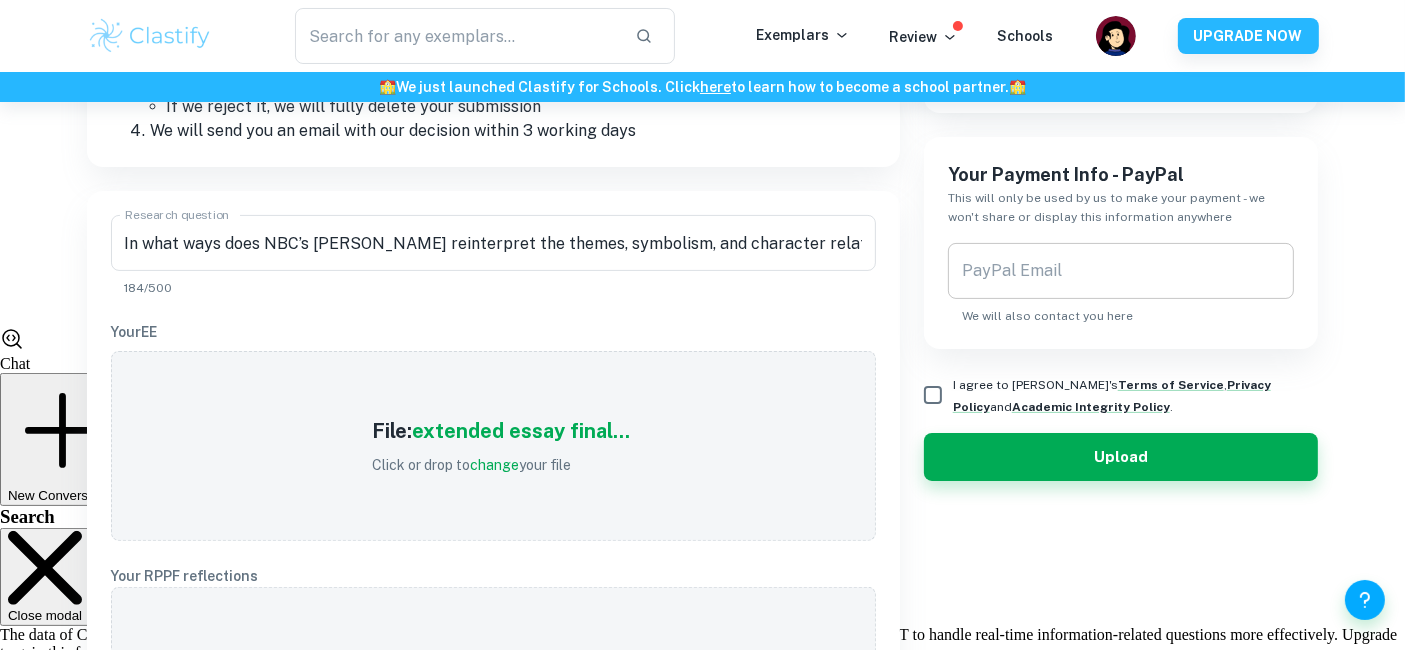 click on "PayPal Email" at bounding box center (1121, 271) 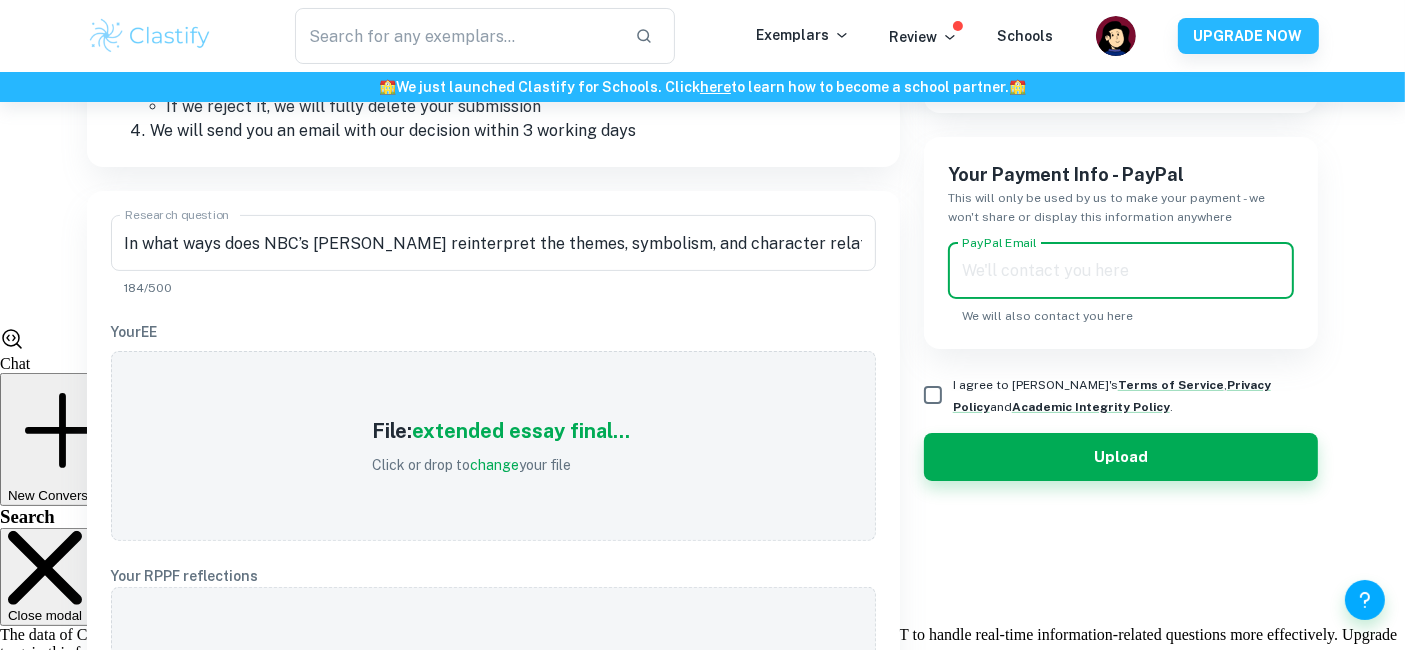 type on "[EMAIL_ADDRESS][DOMAIN_NAME]" 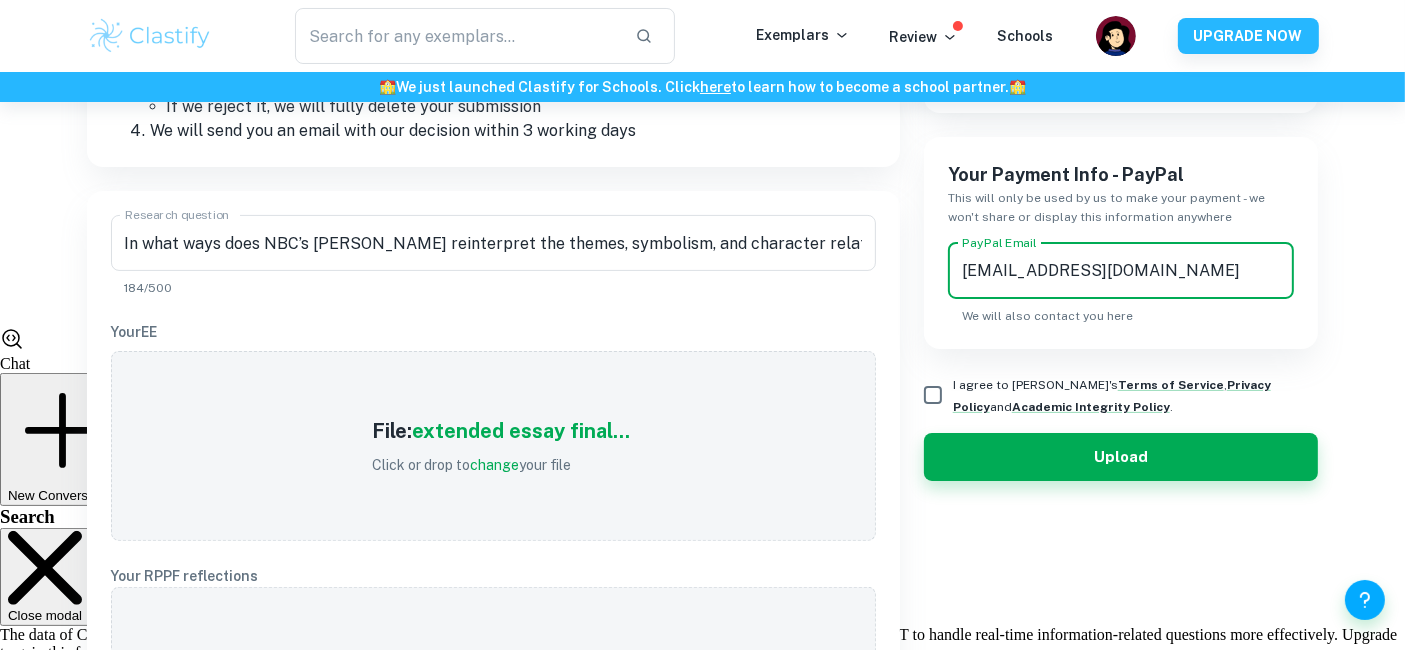 click on "I agree to Clastify's  Terms of Service ,  Privacy Policy  and  Academic Integrity Policy ." at bounding box center [933, 395] 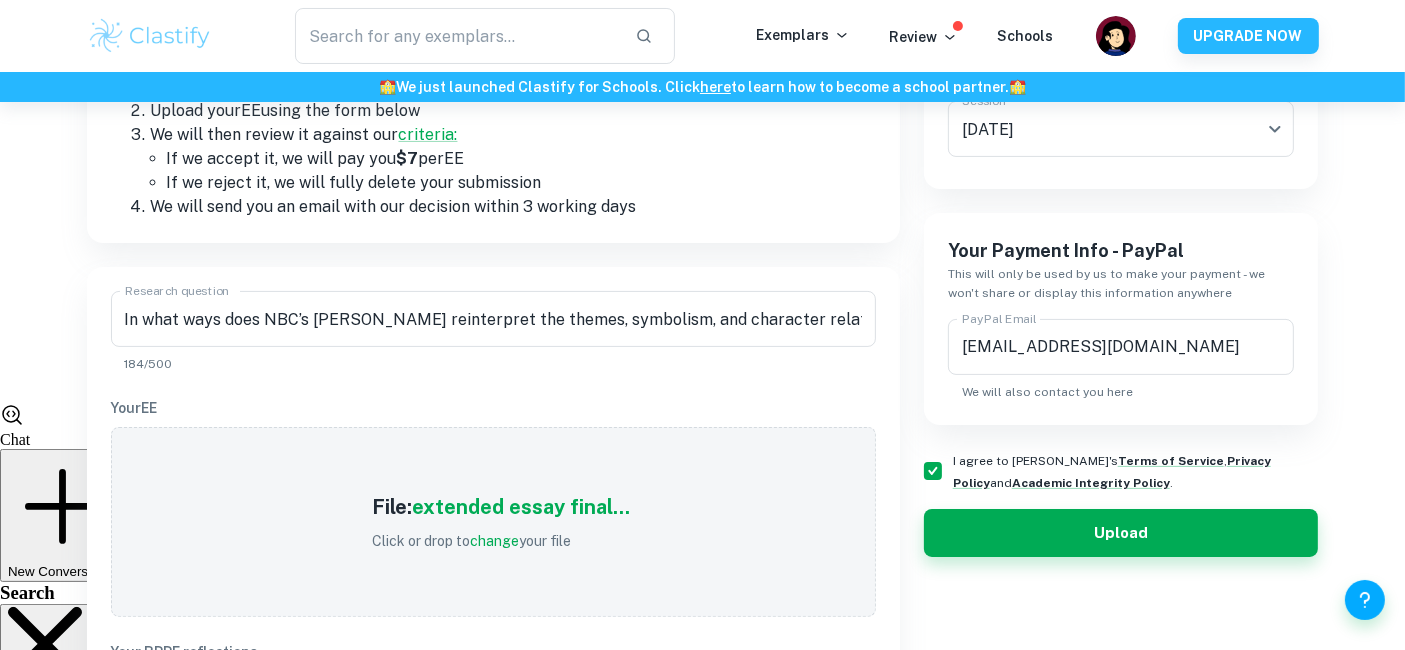 scroll, scrollTop: 344, scrollLeft: 0, axis: vertical 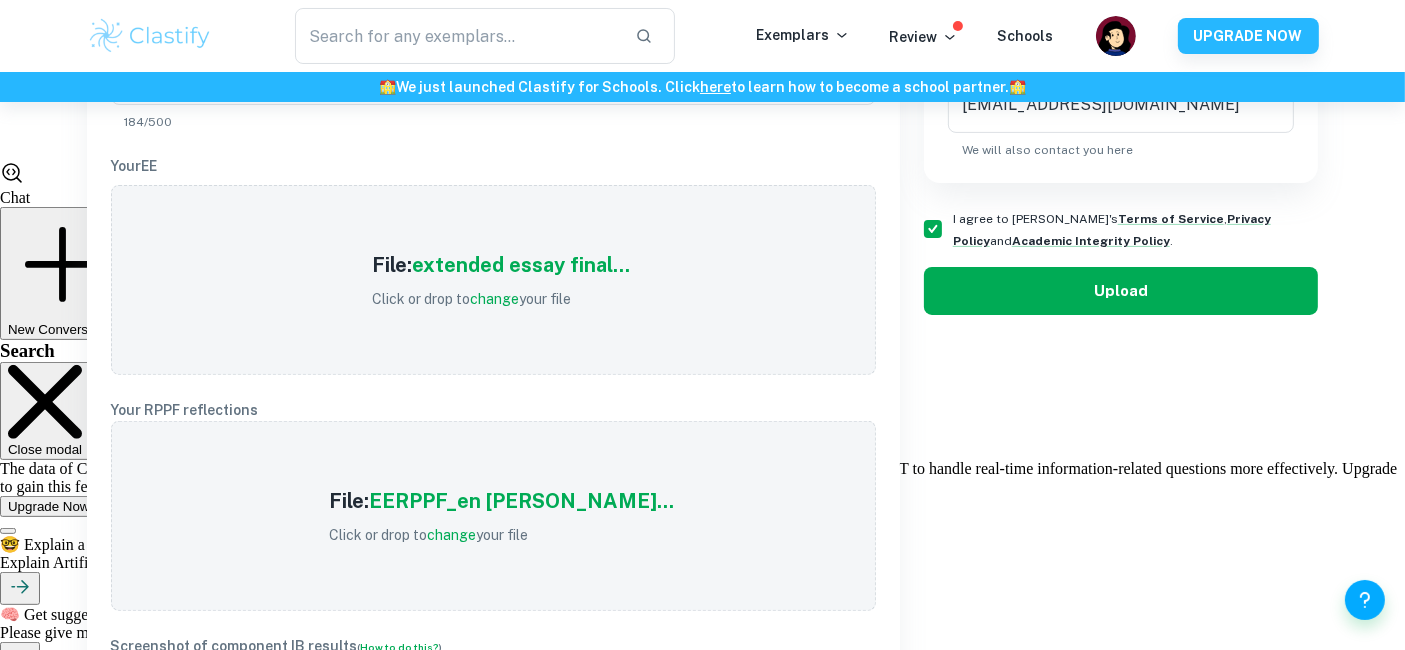 click on "Upload" at bounding box center [1121, 291] 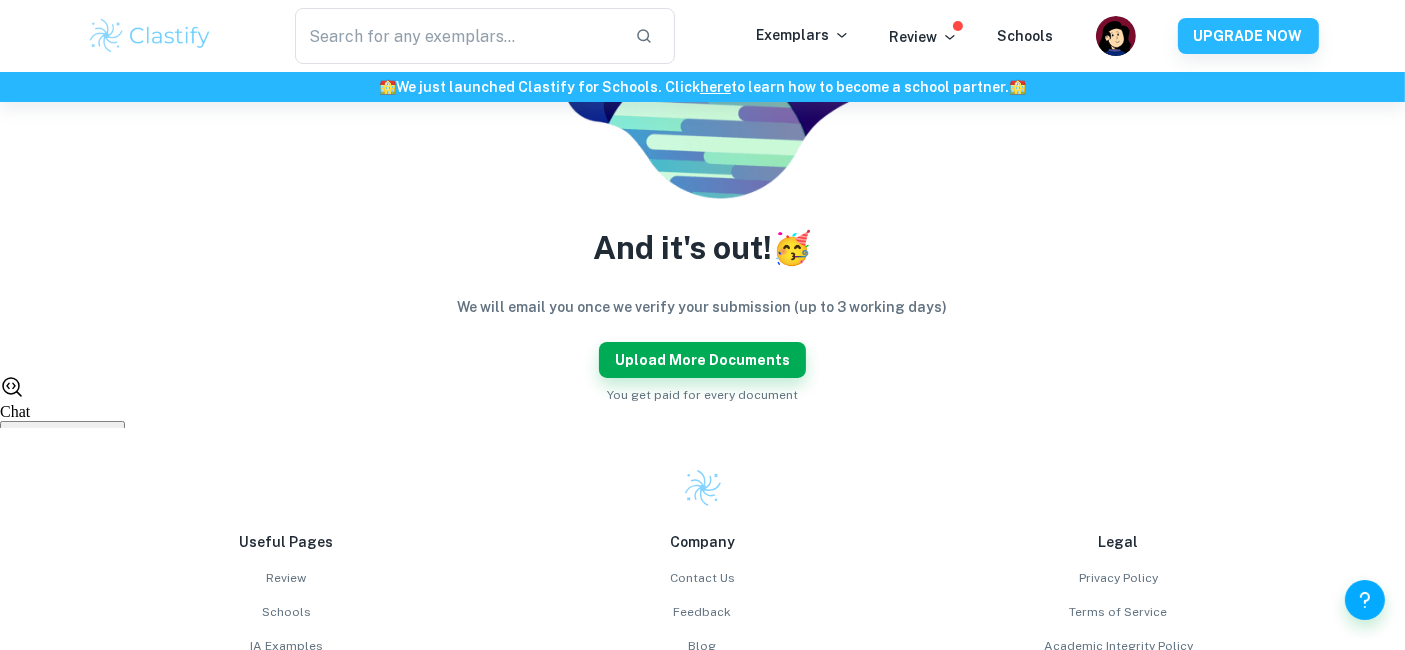 scroll, scrollTop: 591, scrollLeft: 0, axis: vertical 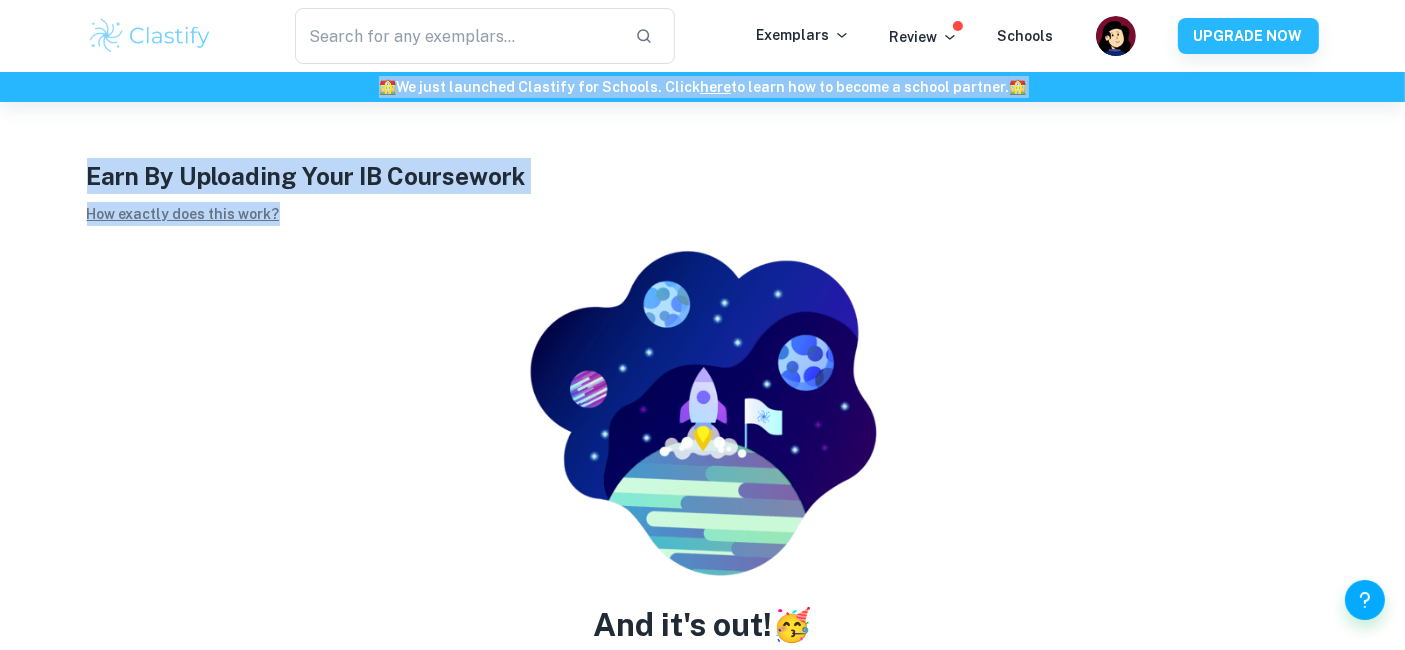 drag, startPoint x: 1402, startPoint y: 51, endPoint x: 1421, endPoint y: 201, distance: 151.19855 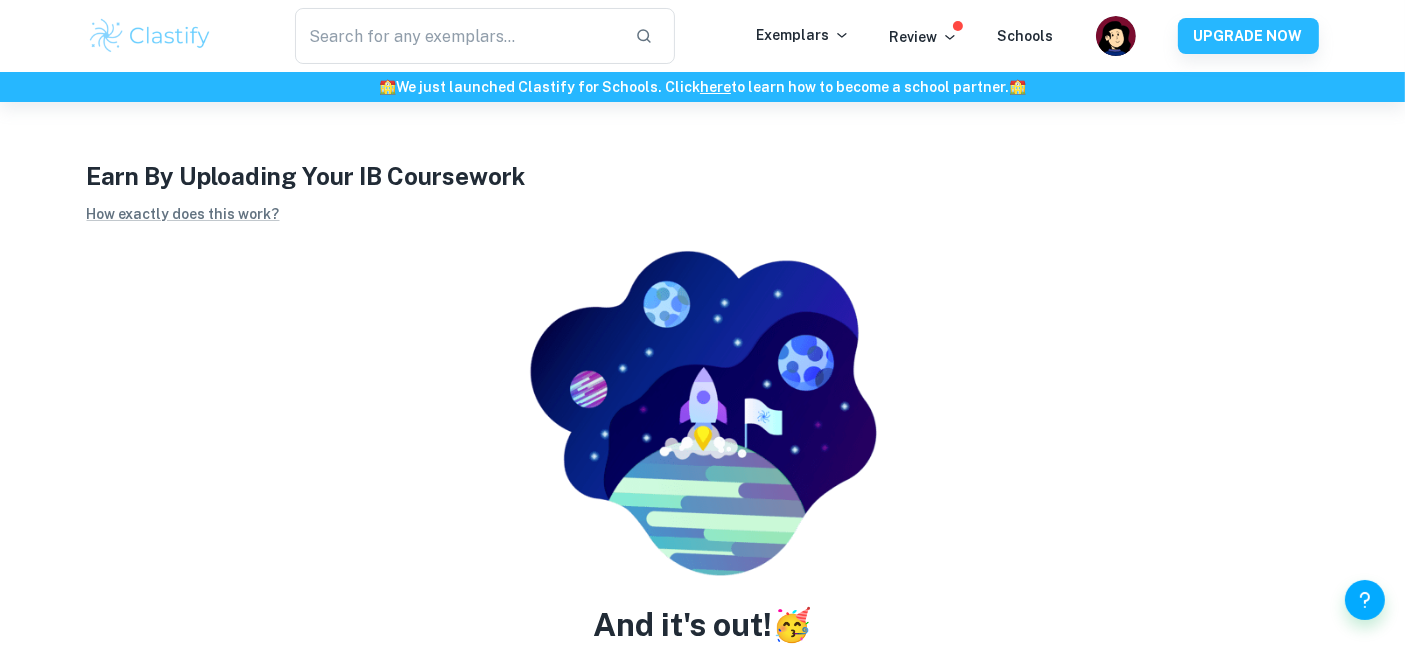 click on "Earn By Uploading Your IB Coursework How exactly does this work? And it's out!  🥳 We will email you once we verify your submission (up to 3 working days) Upload more documents You get paid for every document" at bounding box center [703, 453] 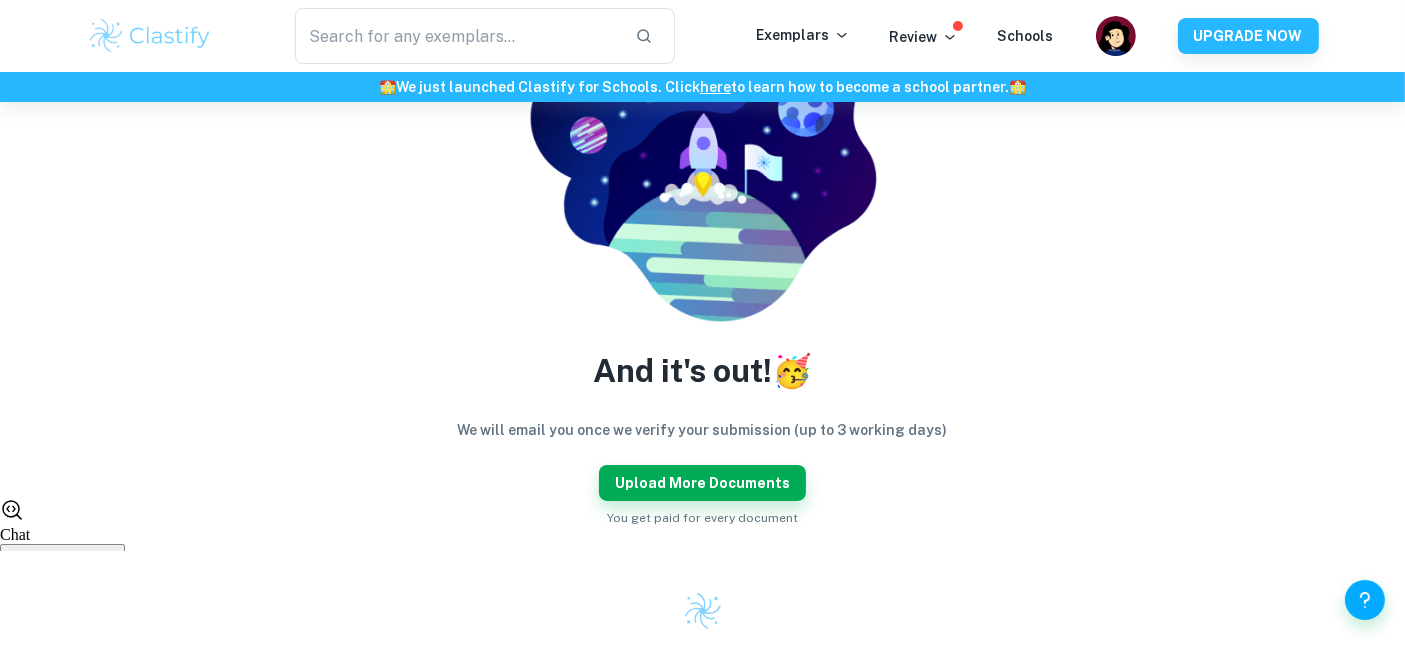 scroll, scrollTop: 0, scrollLeft: 0, axis: both 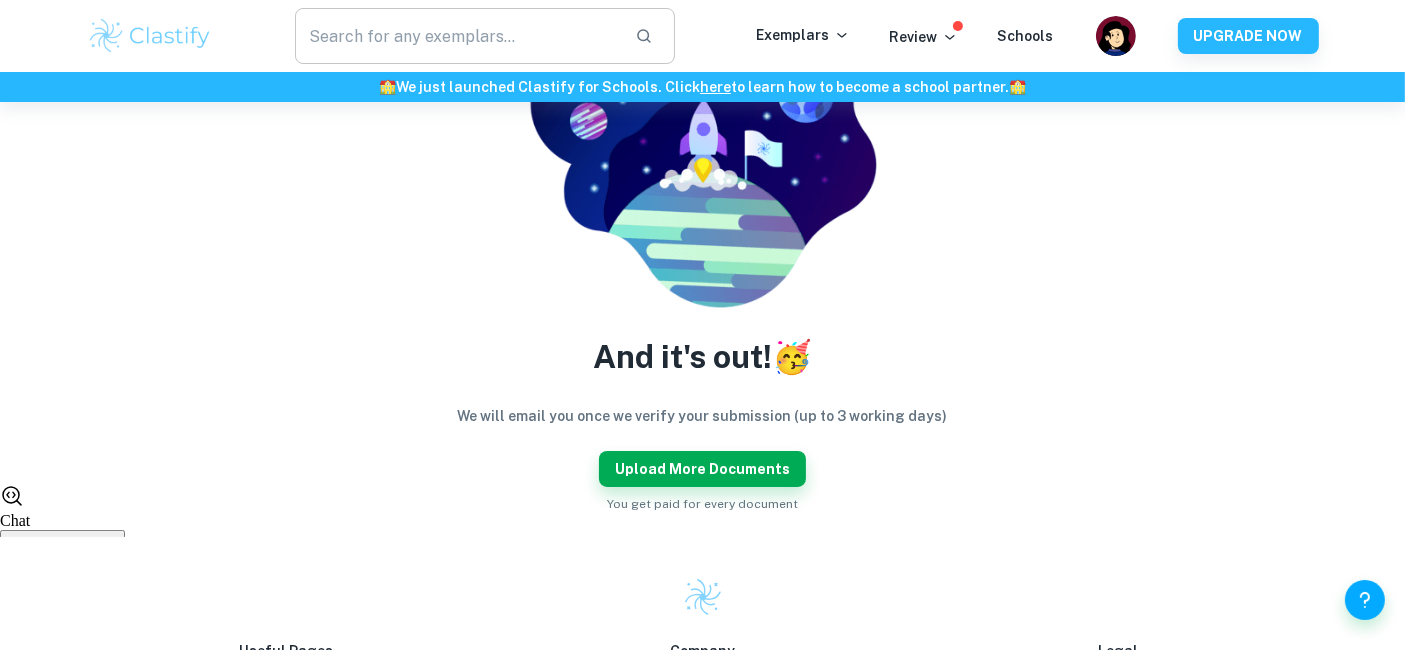 click at bounding box center (457, 36) 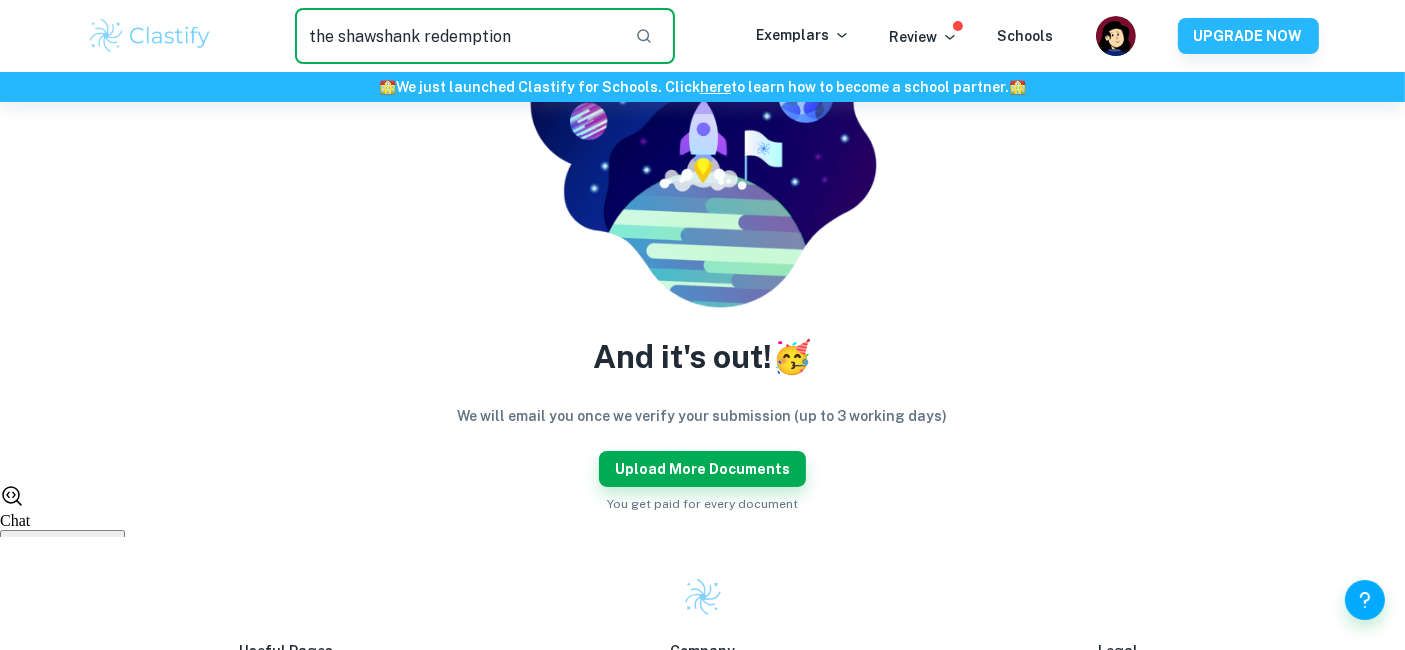 type on "the shawshank redemption" 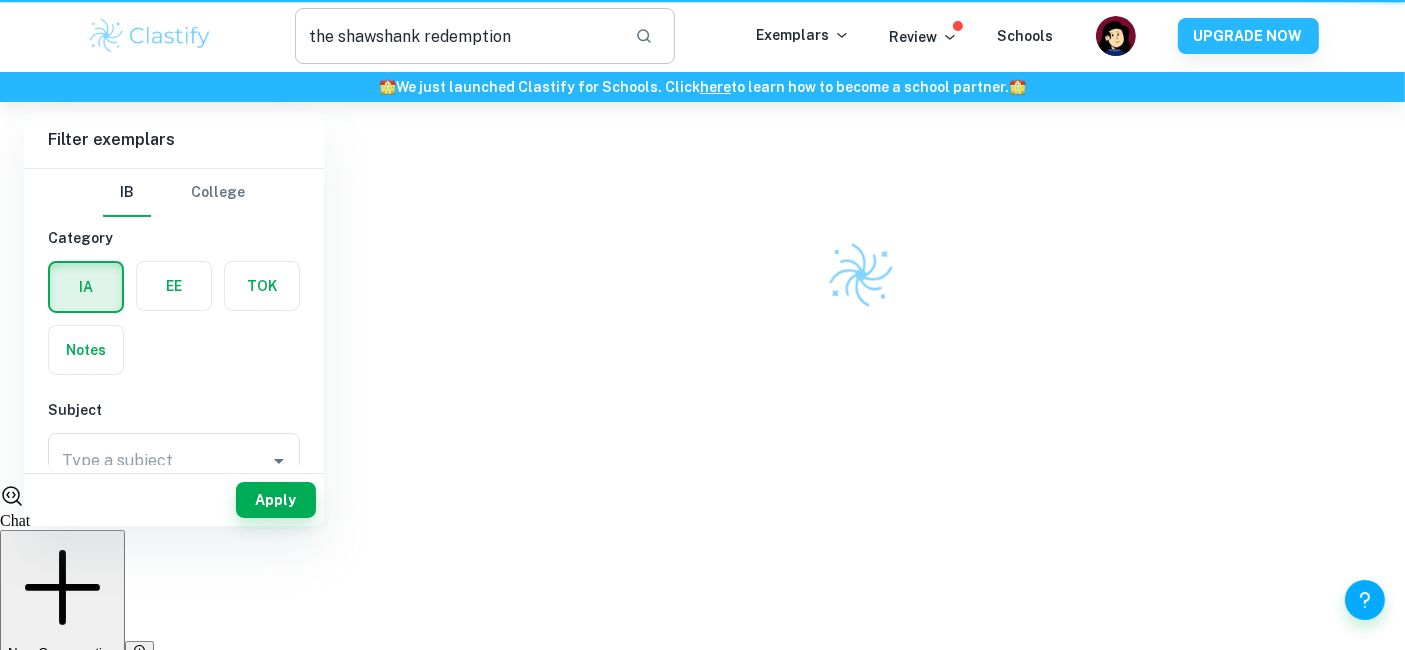 scroll, scrollTop: 0, scrollLeft: 0, axis: both 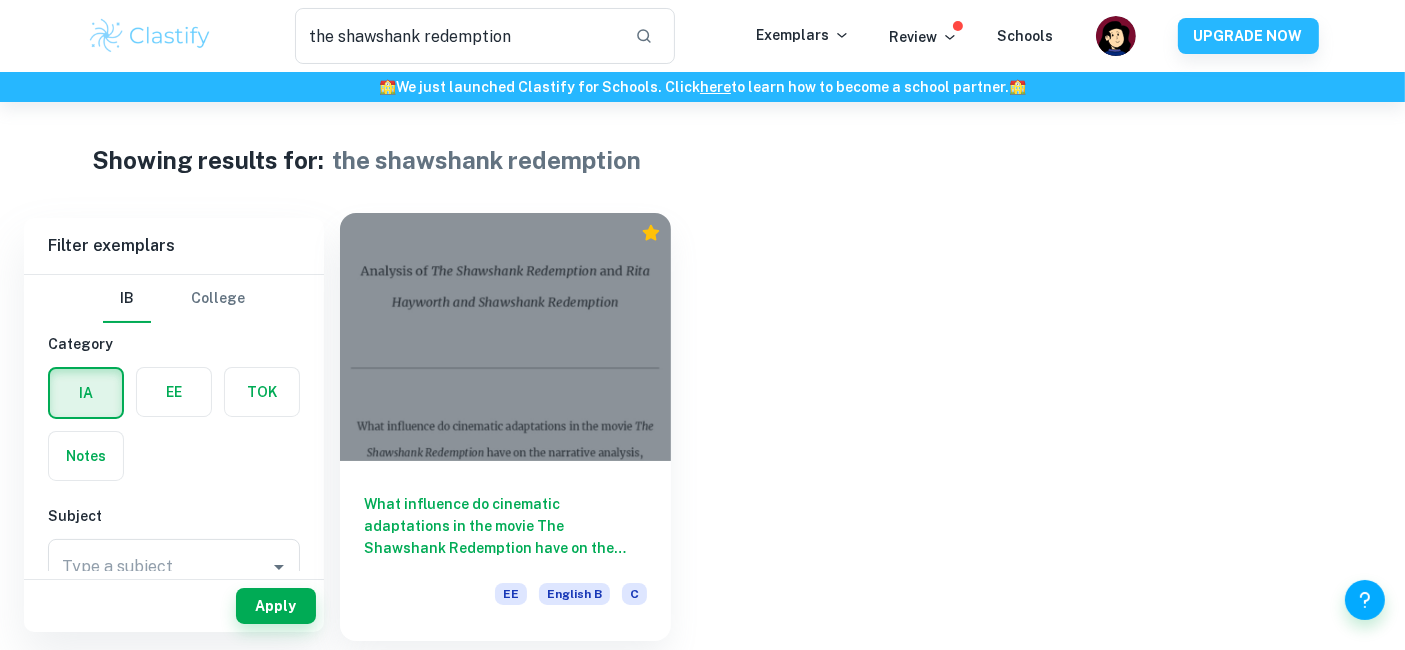 click on "What influence do cinematic adaptations in the movie The Shawshank Redemption have on the narrative analysis, symbolism, thematic exploration and characters in the book Rita Hayworth and Shawshank Redemption?" at bounding box center (505, 526) 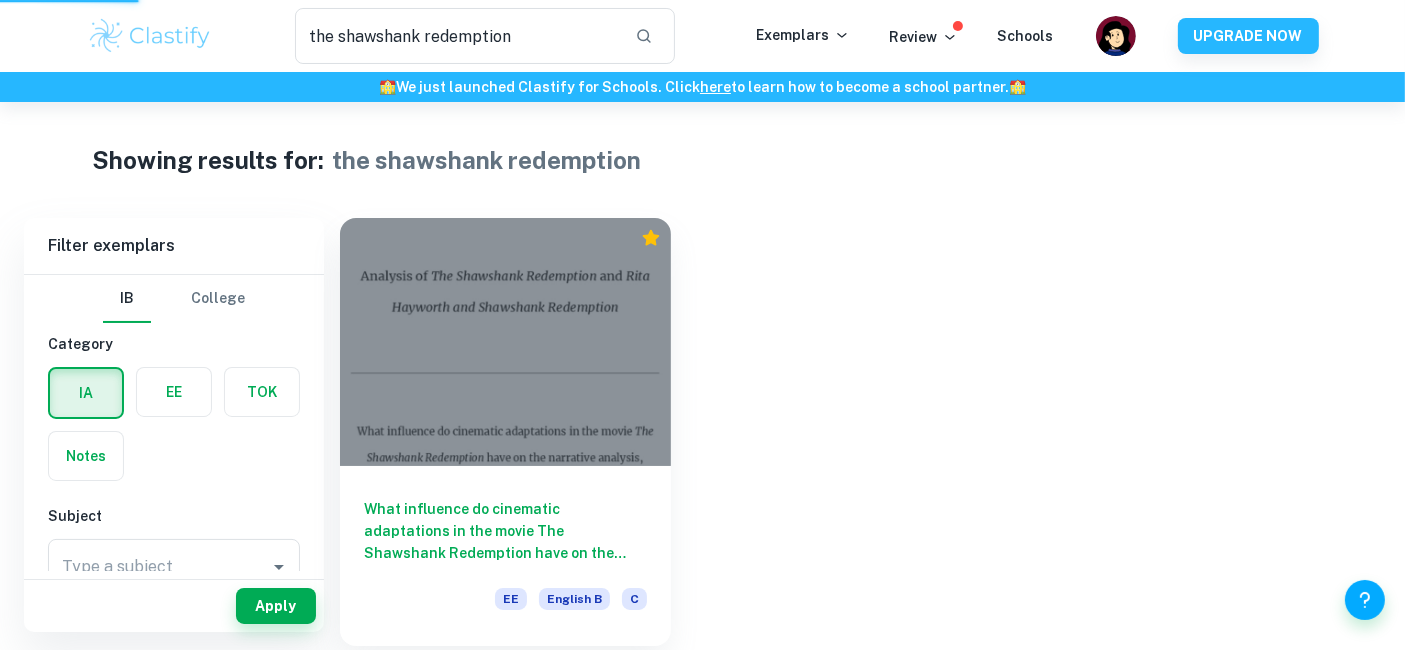 type 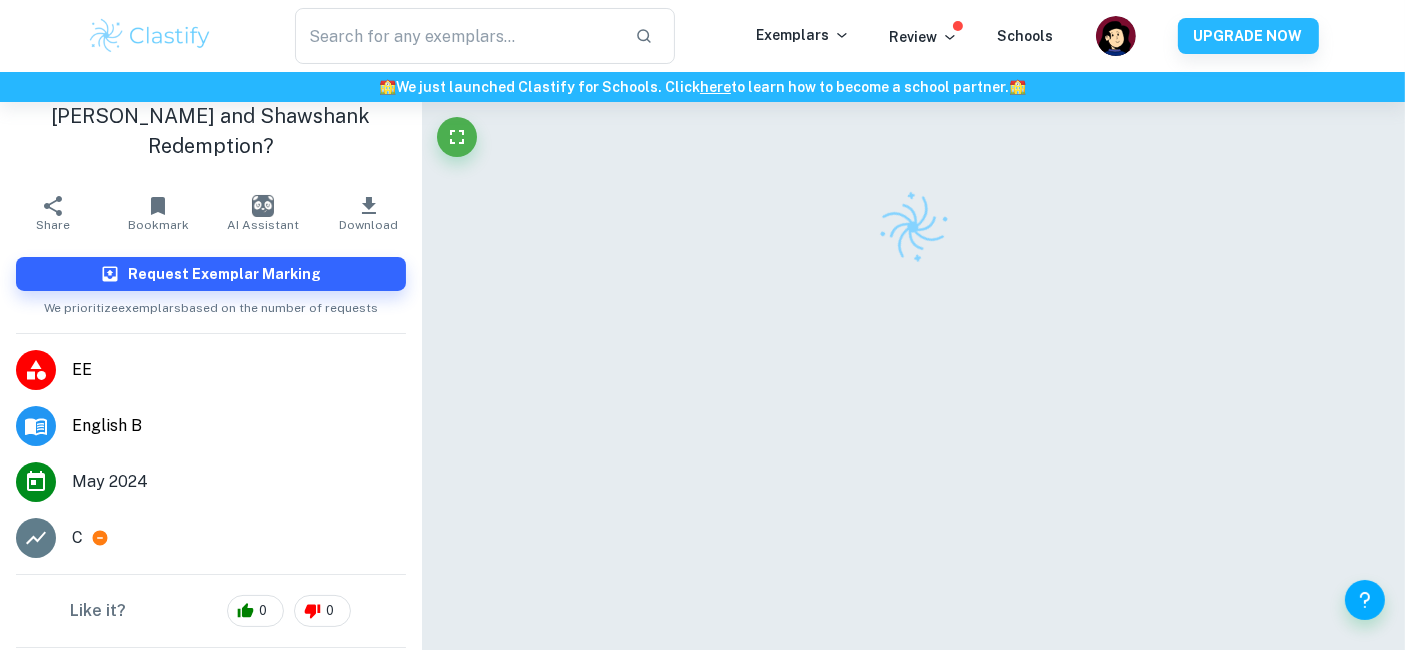 scroll, scrollTop: 209, scrollLeft: 0, axis: vertical 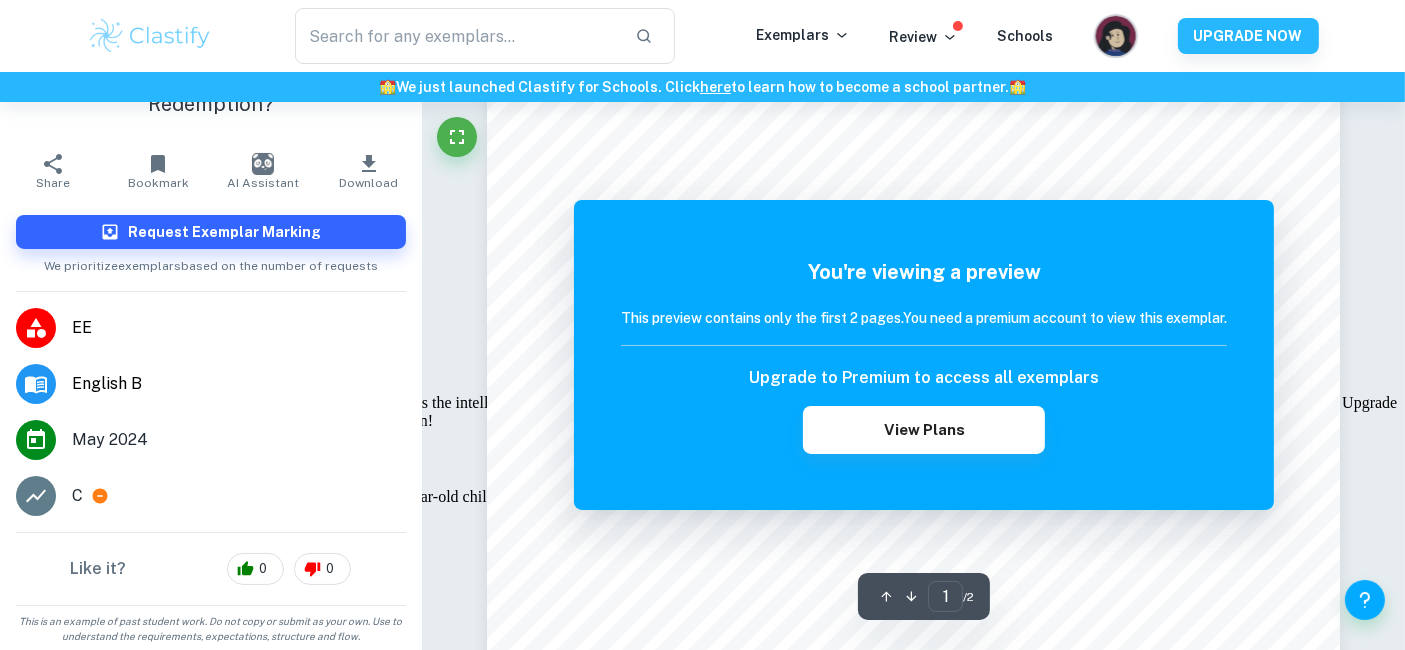 click 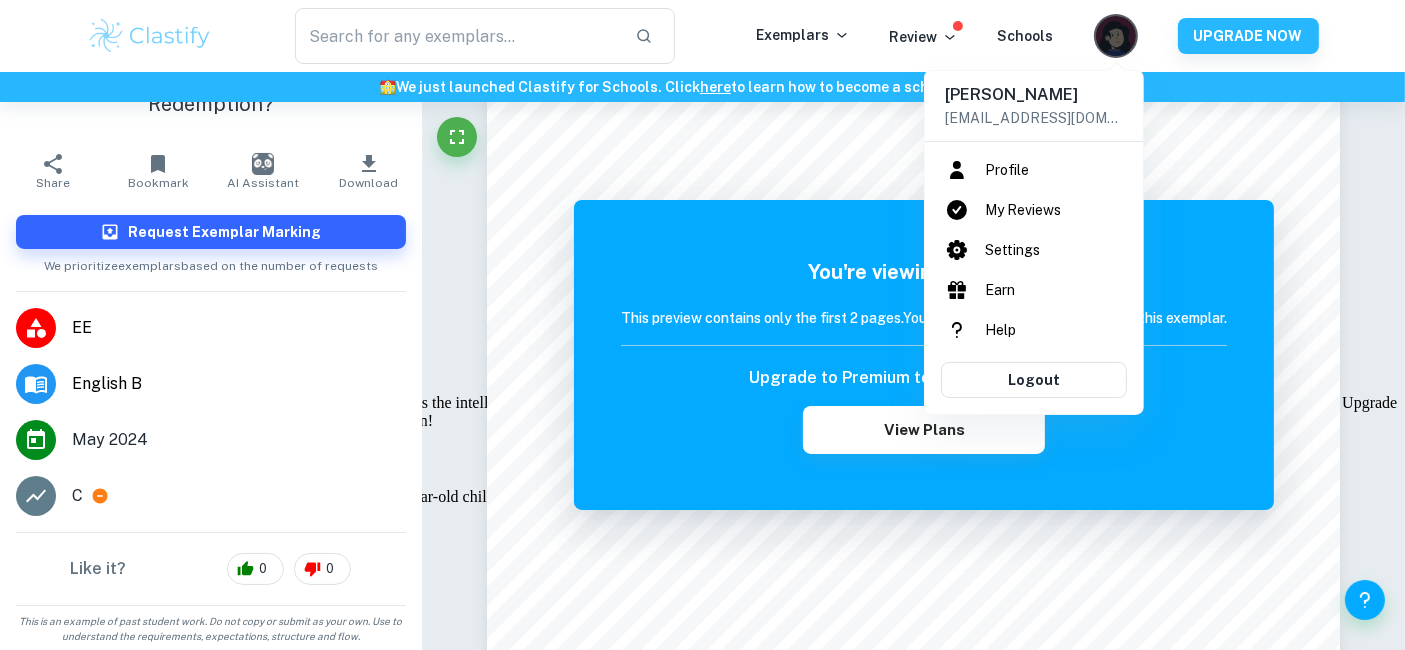 click on "Profile" at bounding box center [1034, 170] 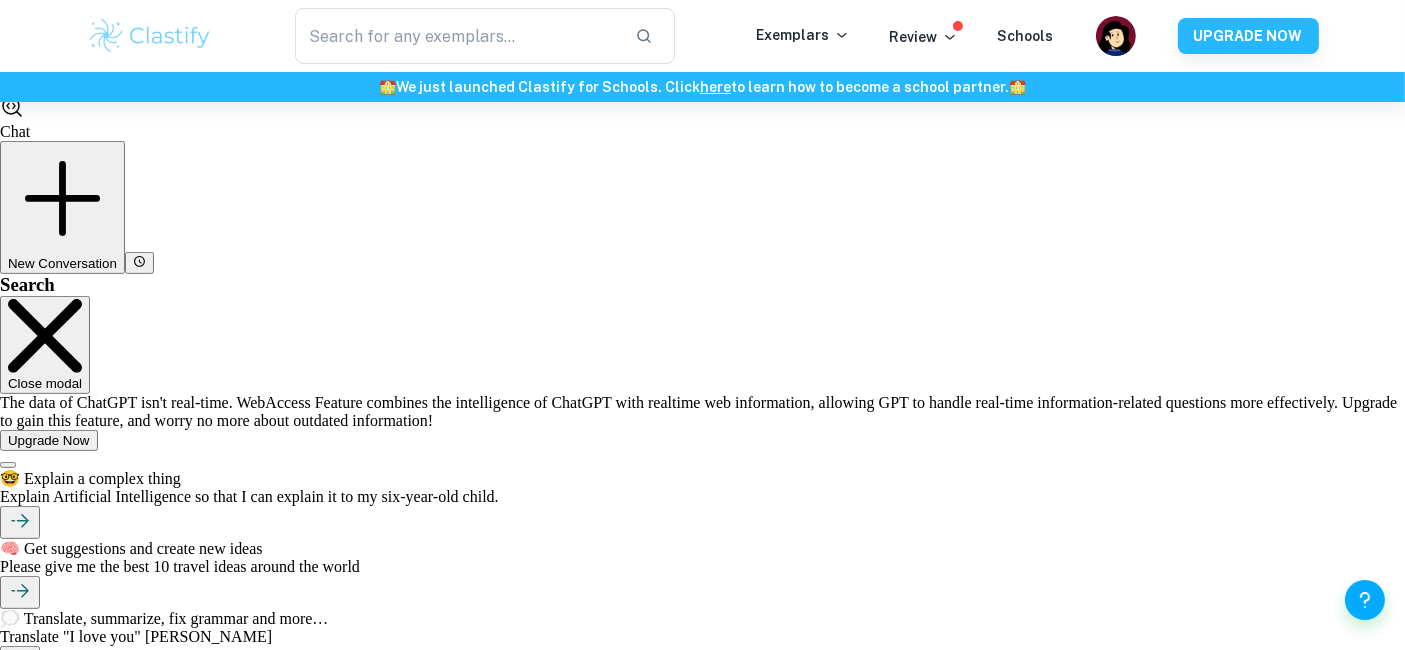 scroll, scrollTop: 0, scrollLeft: 0, axis: both 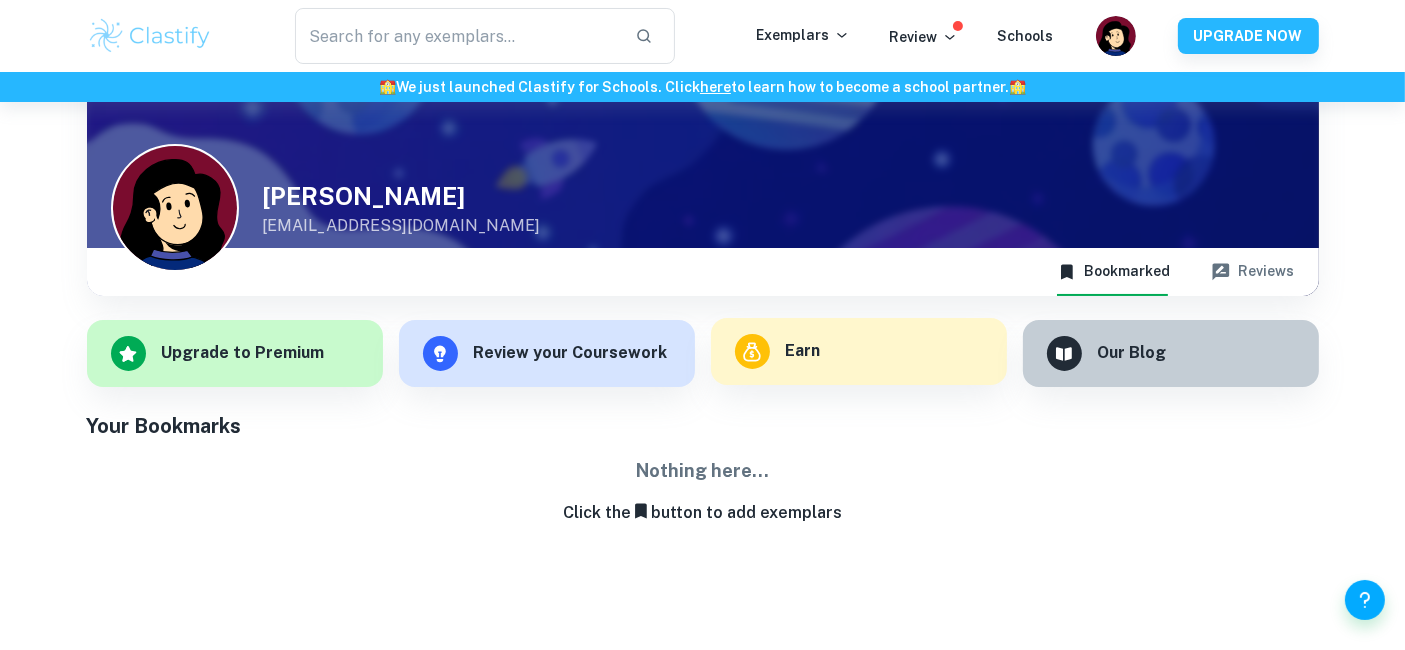 click on "Earn" at bounding box center (859, 351) 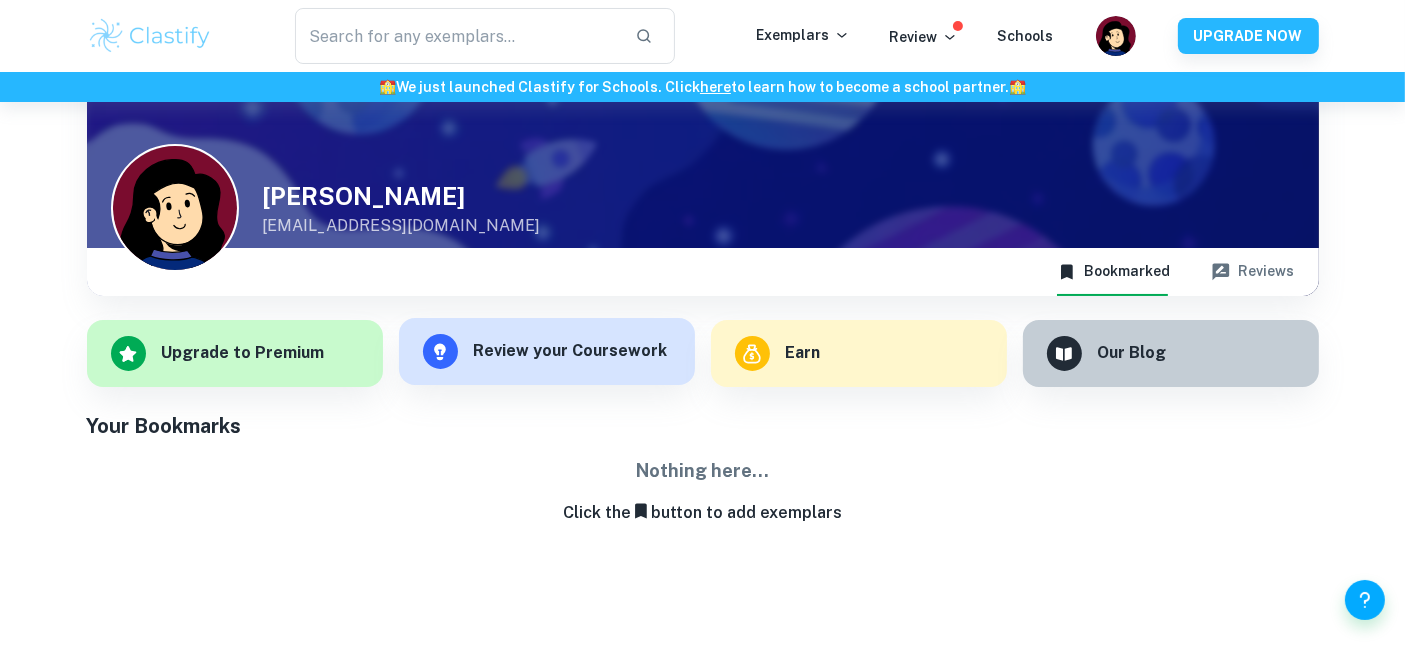 click on "Review your Coursework" at bounding box center (547, 351) 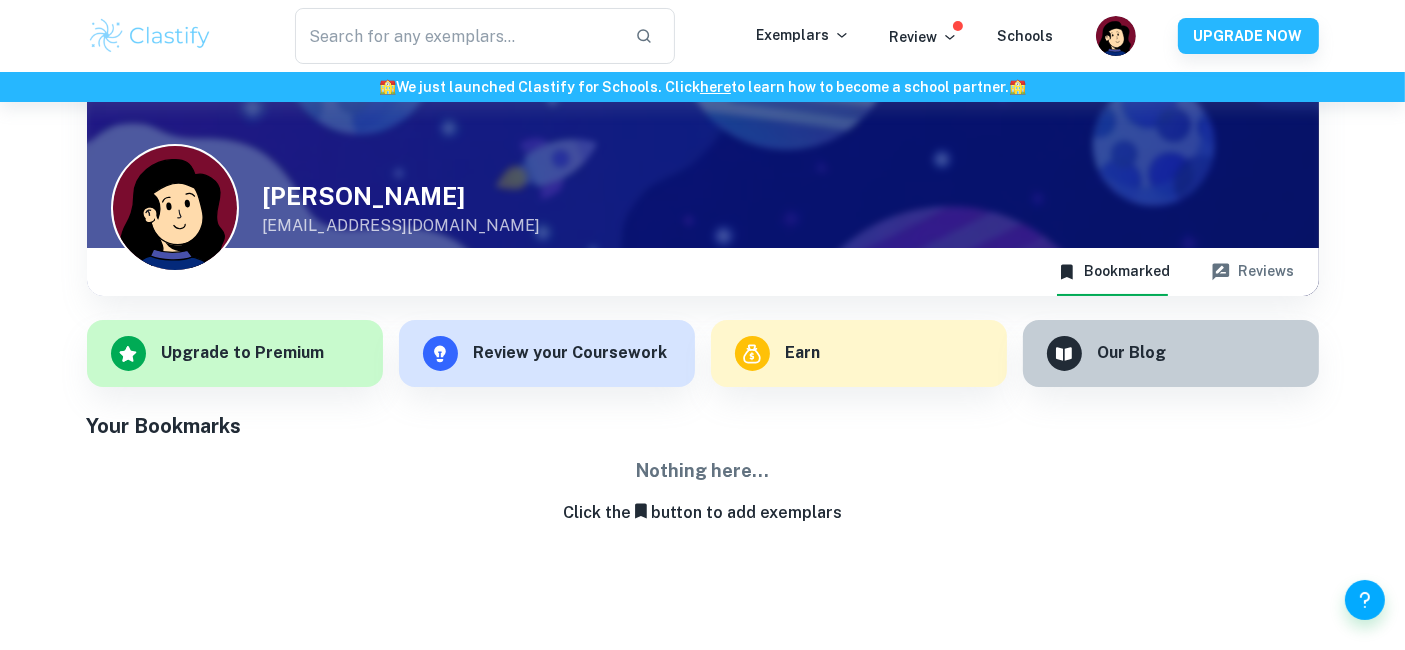 scroll, scrollTop: 0, scrollLeft: 0, axis: both 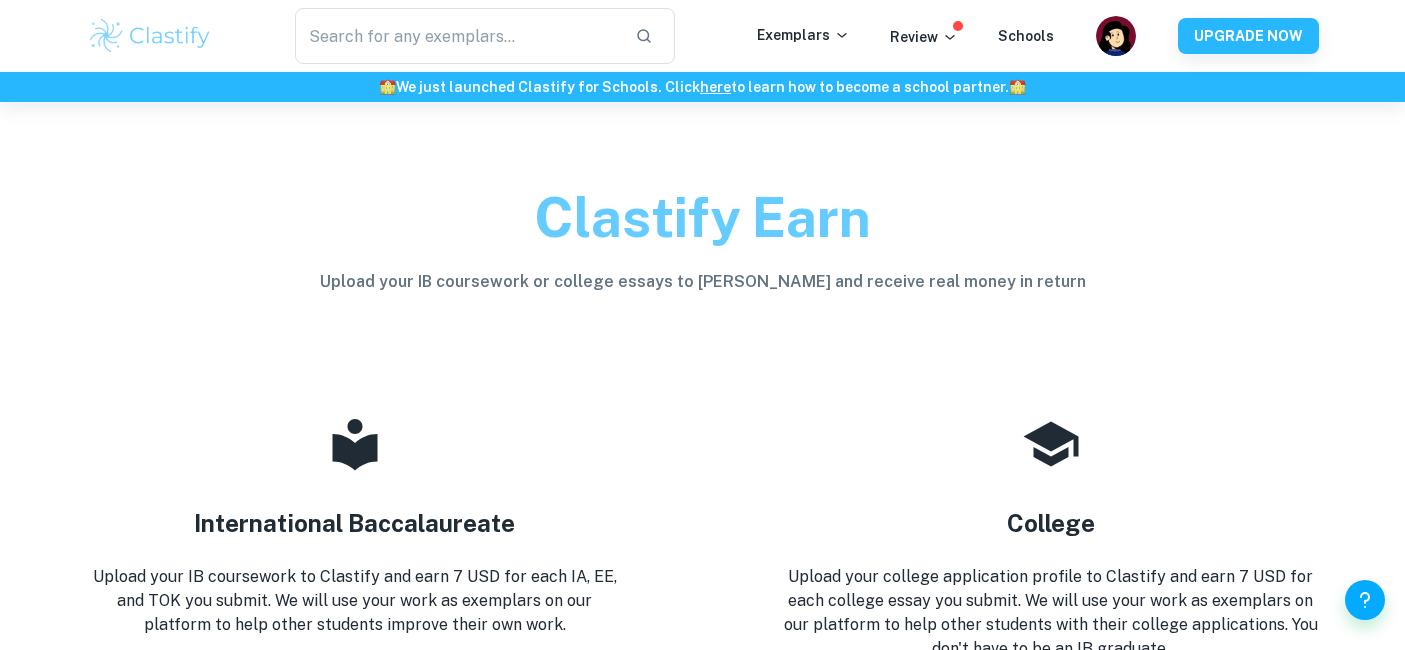 click on "Upload IB coursework" at bounding box center (354, 709) 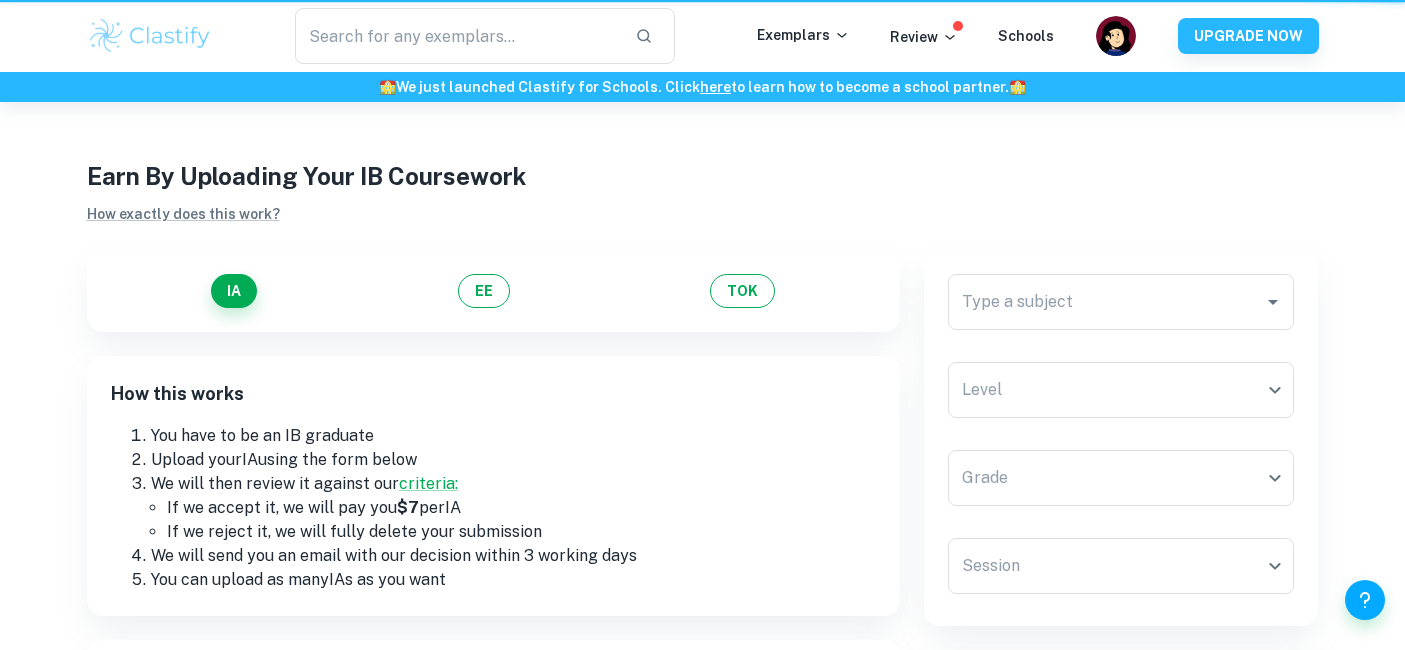 scroll, scrollTop: 0, scrollLeft: 0, axis: both 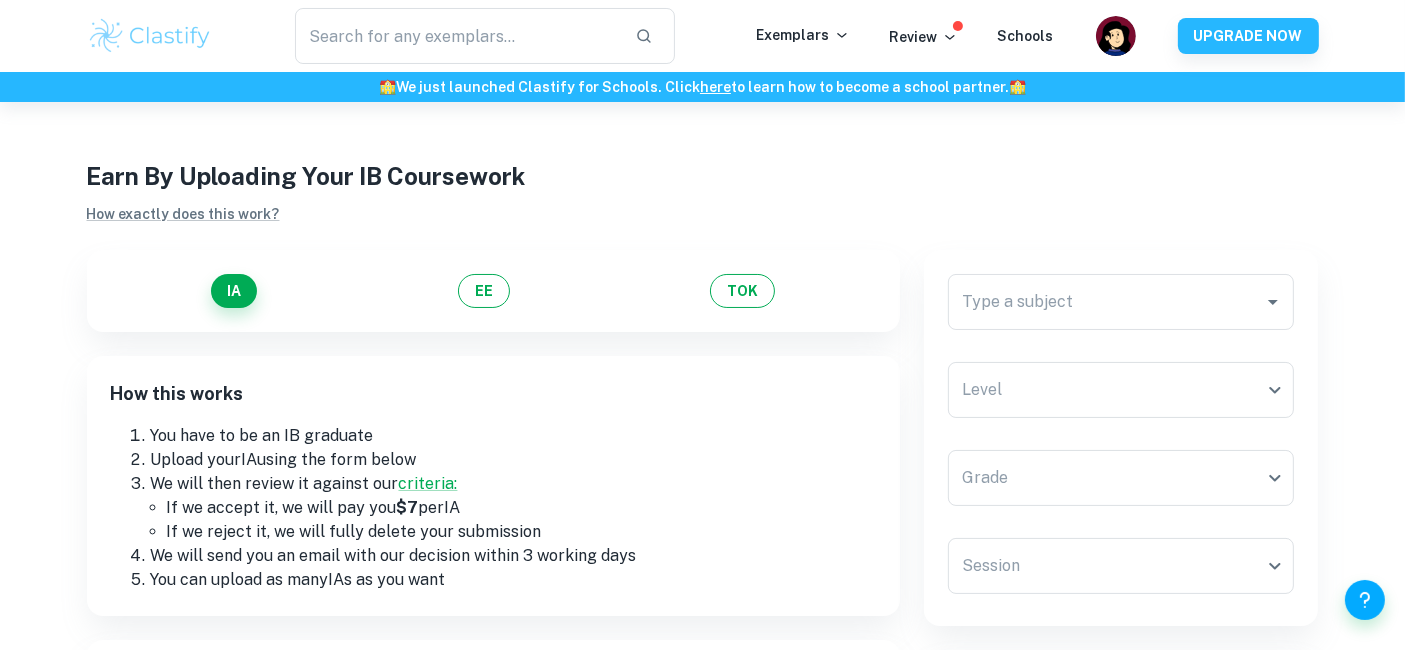 click on "IA EE TOK" at bounding box center (493, 291) 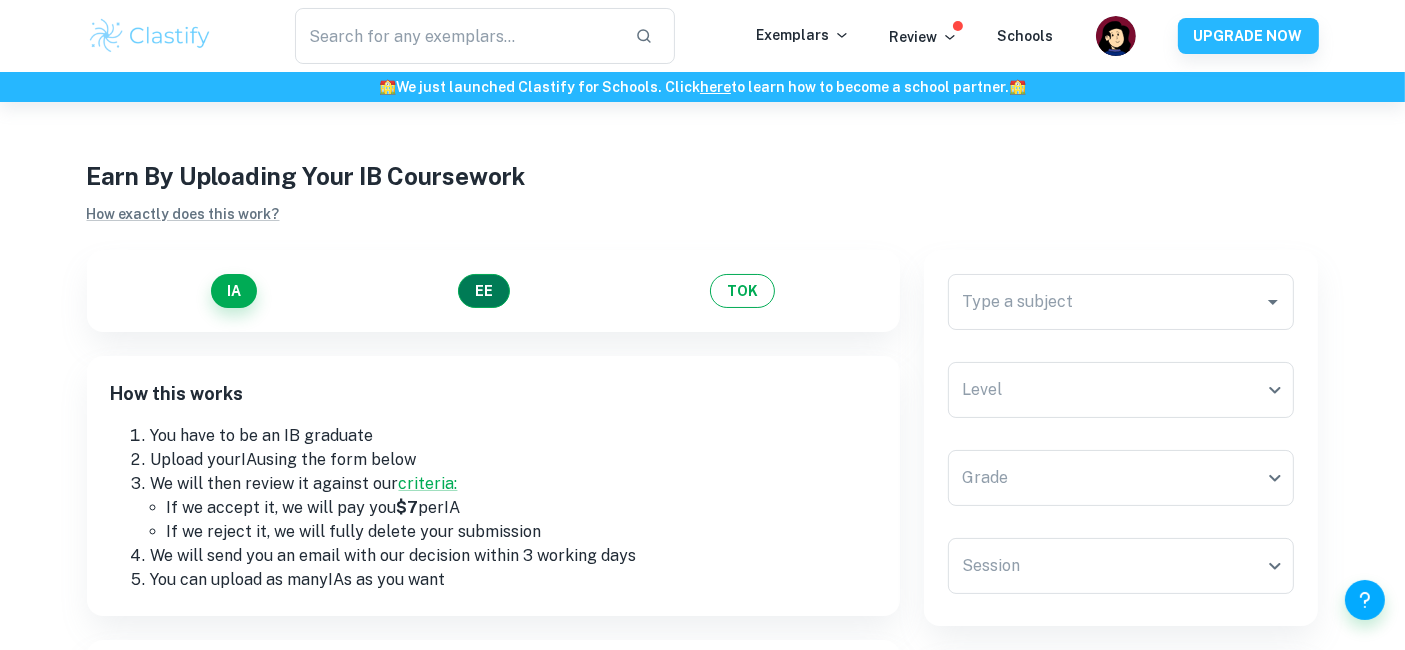 click on "EE" at bounding box center [484, 291] 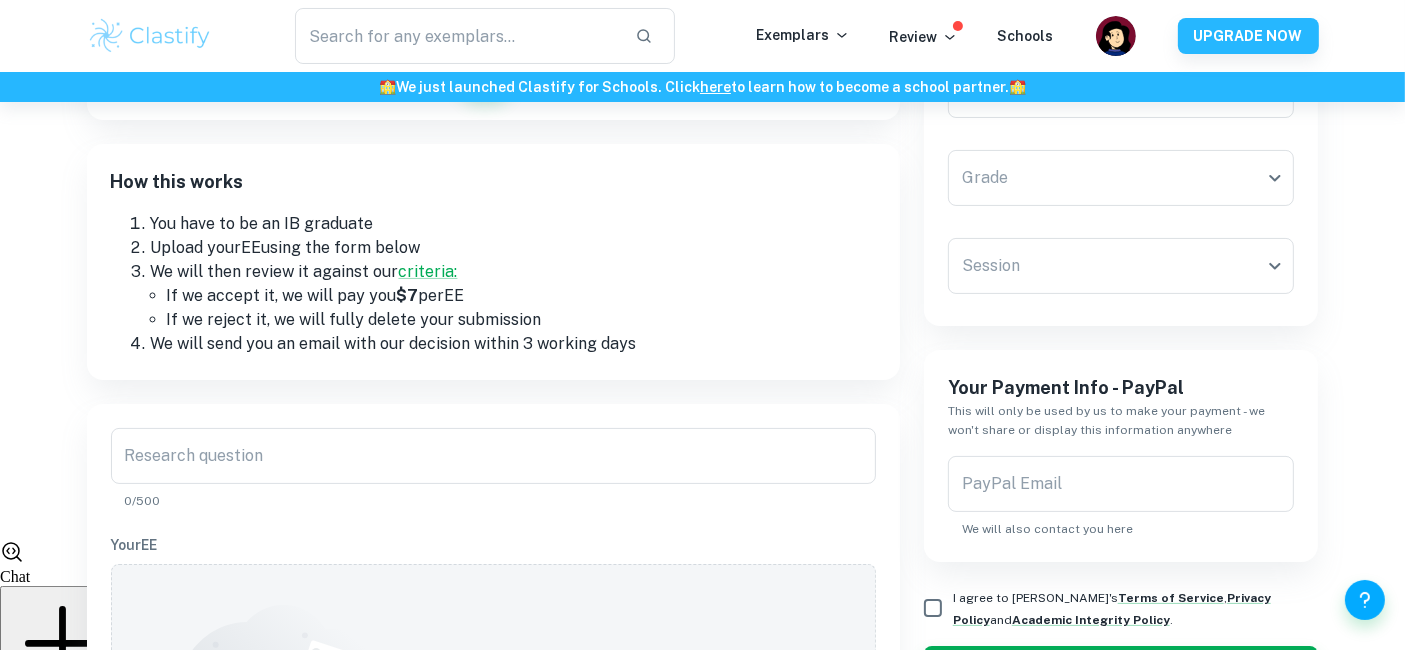 scroll, scrollTop: 0, scrollLeft: 0, axis: both 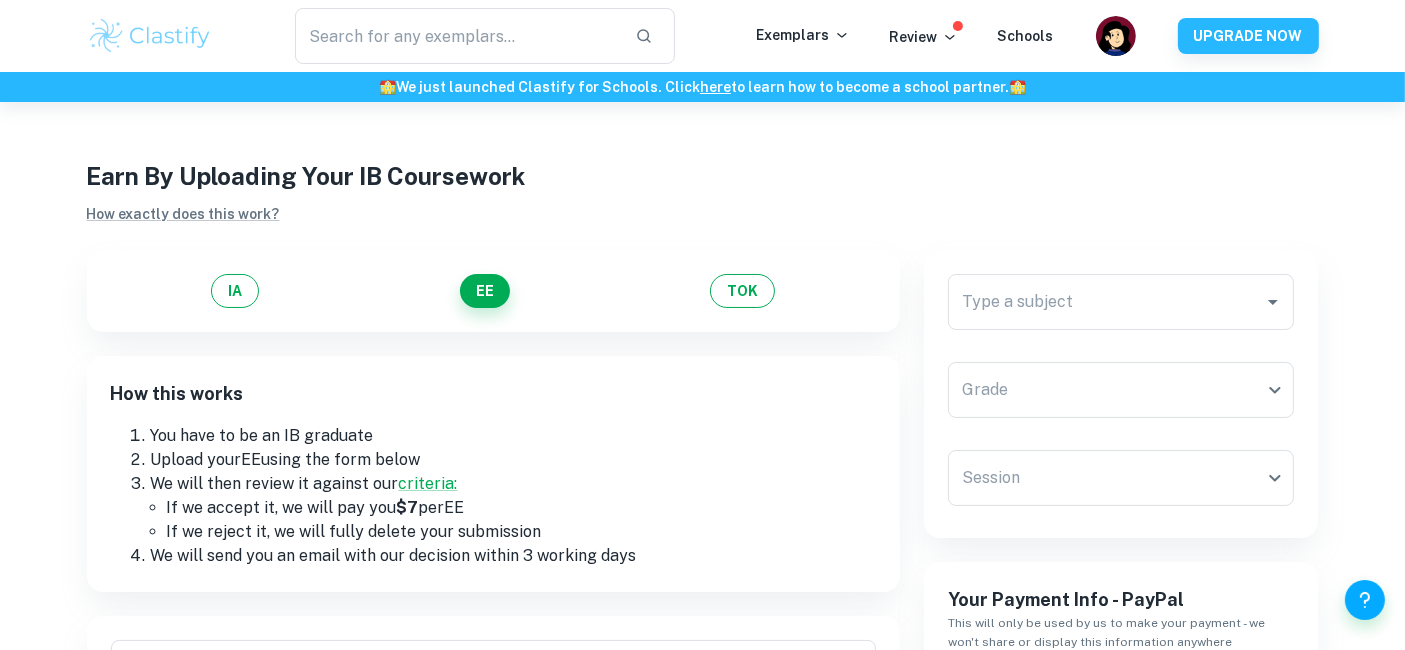 click on "IA EE TOK" at bounding box center [493, 291] 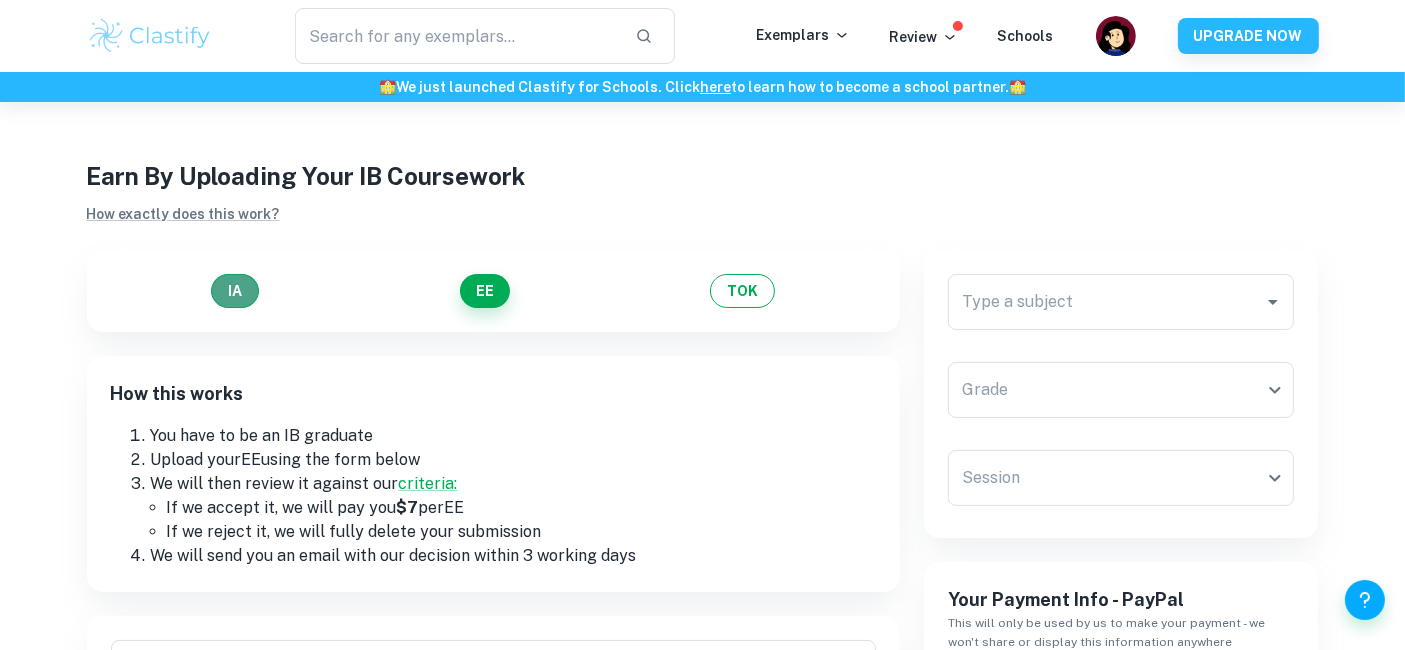 click on "IA" at bounding box center (235, 291) 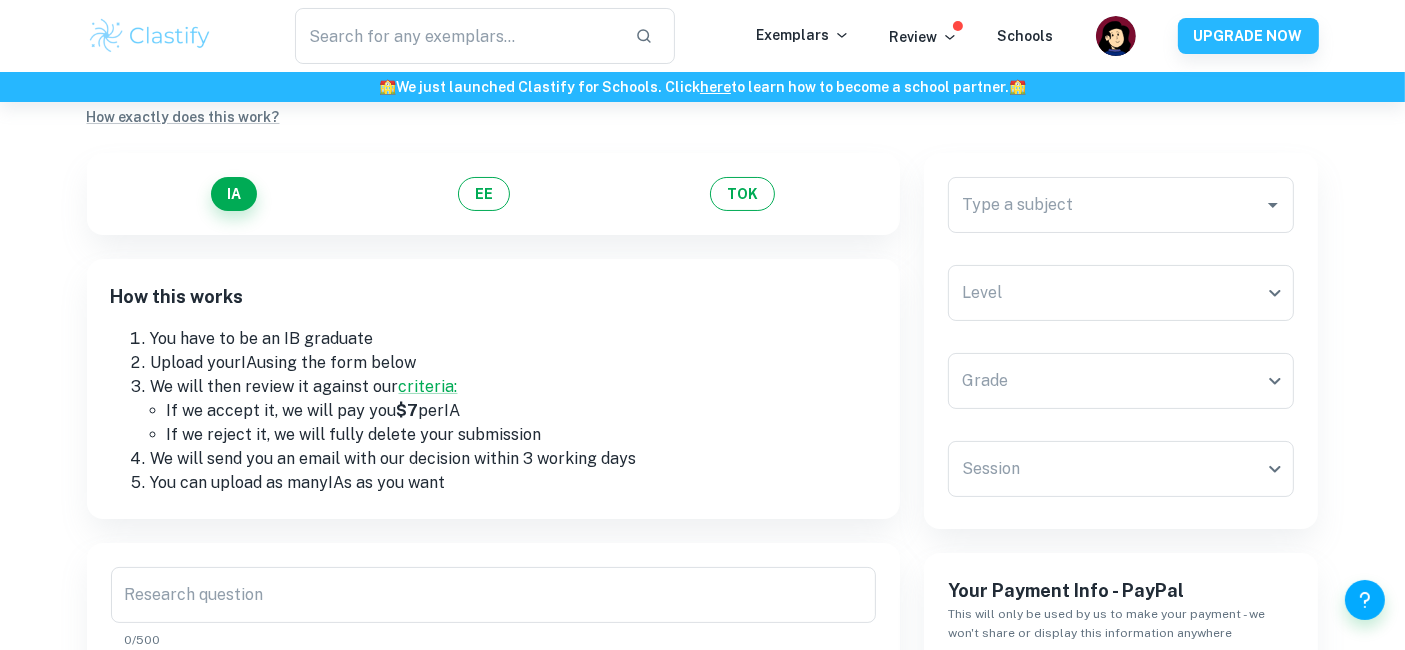 scroll, scrollTop: 102, scrollLeft: 0, axis: vertical 